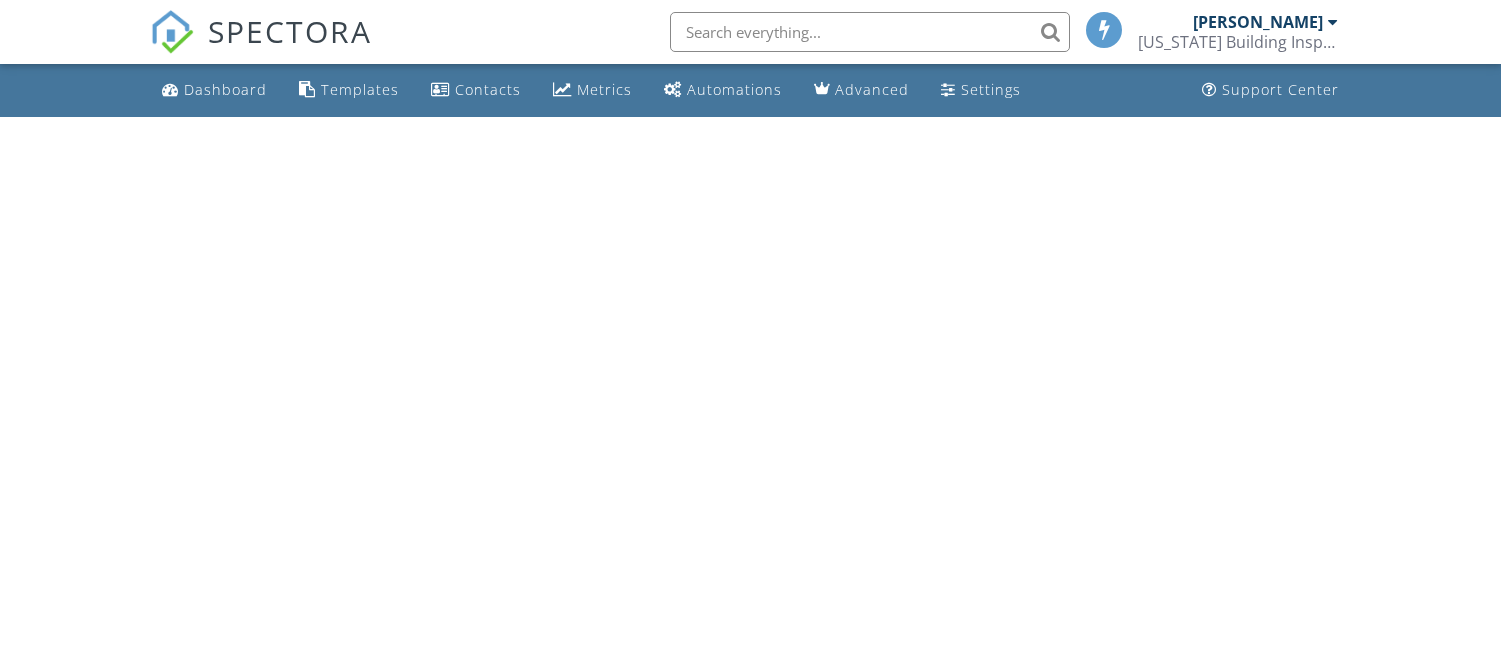 scroll, scrollTop: 0, scrollLeft: 0, axis: both 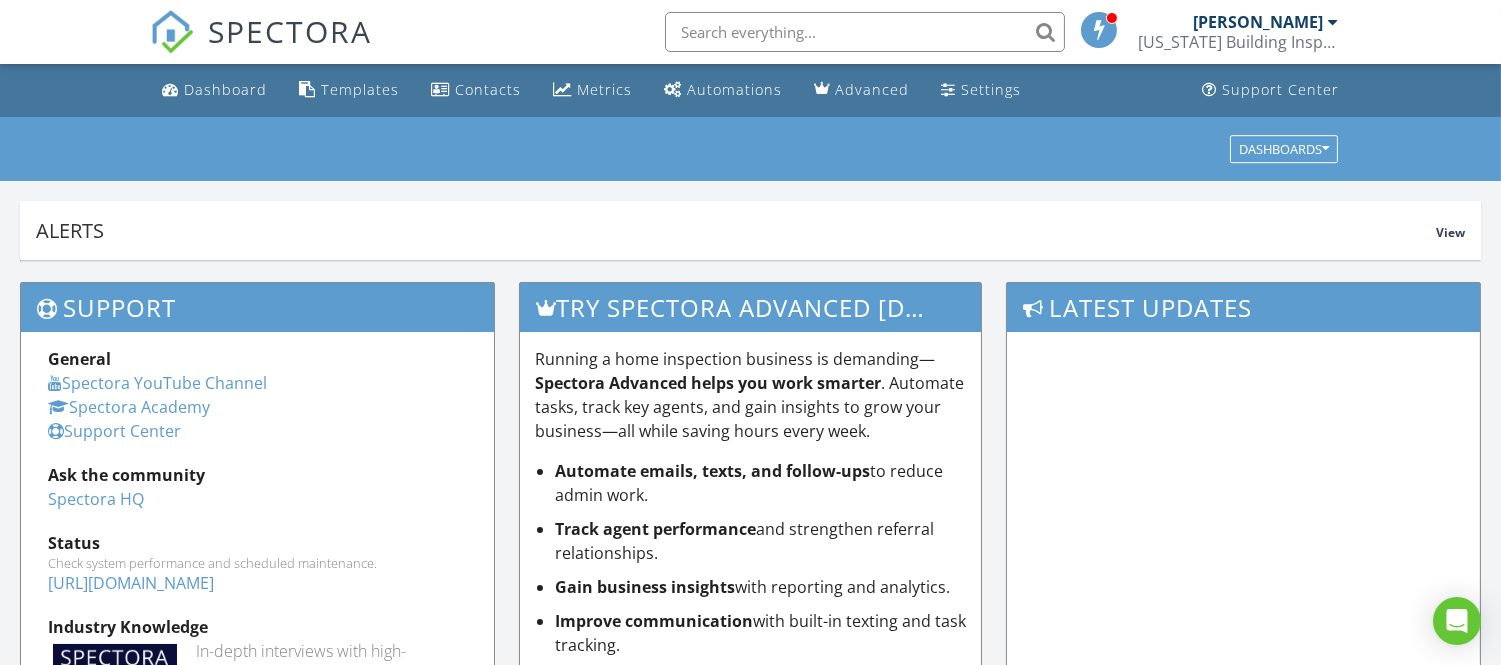 click at bounding box center (865, 32) 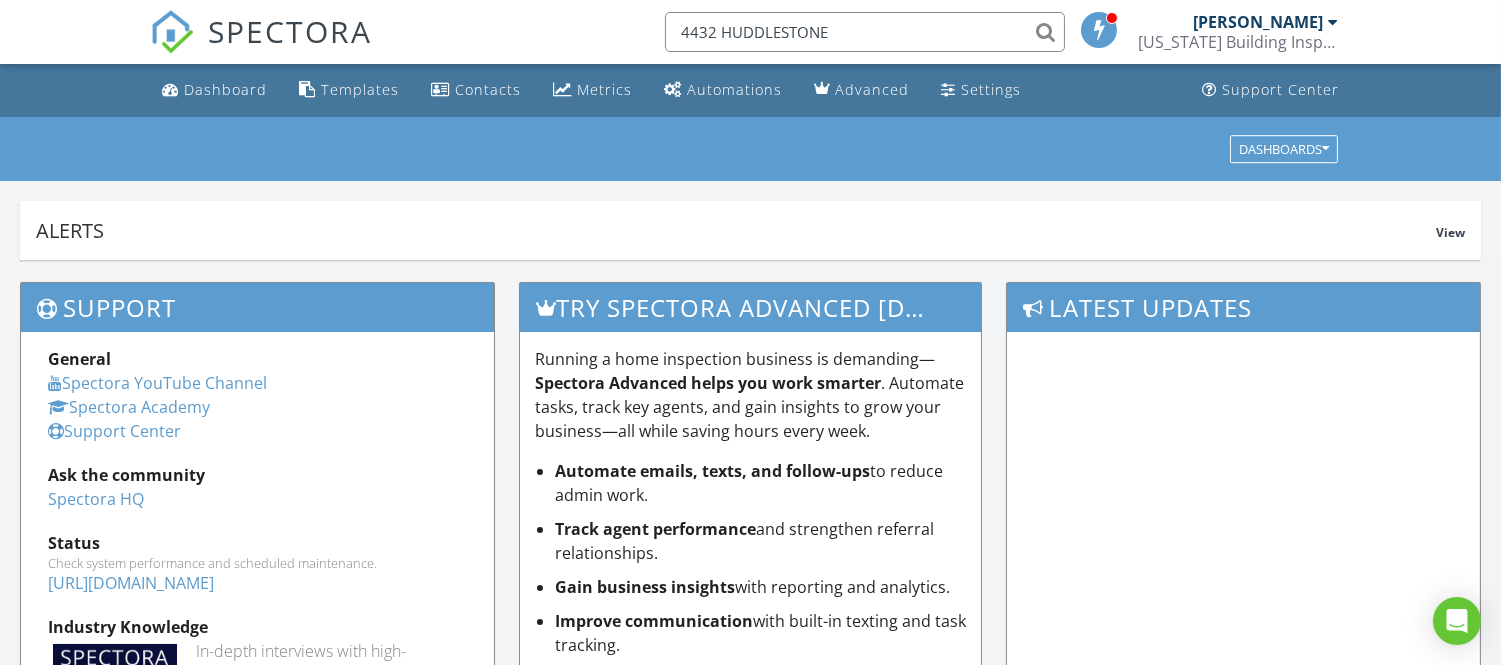 type on "4432 HUDDLESTONE" 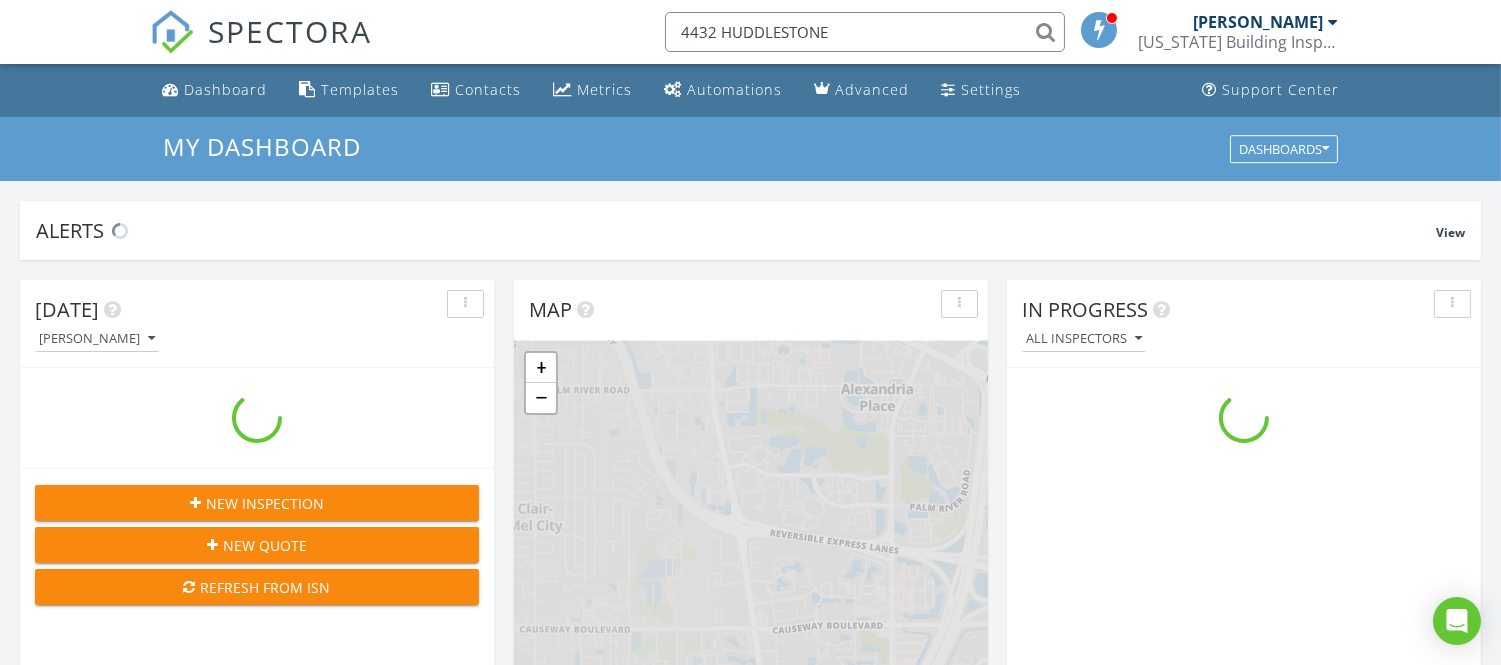 scroll, scrollTop: 11, scrollLeft: 10, axis: both 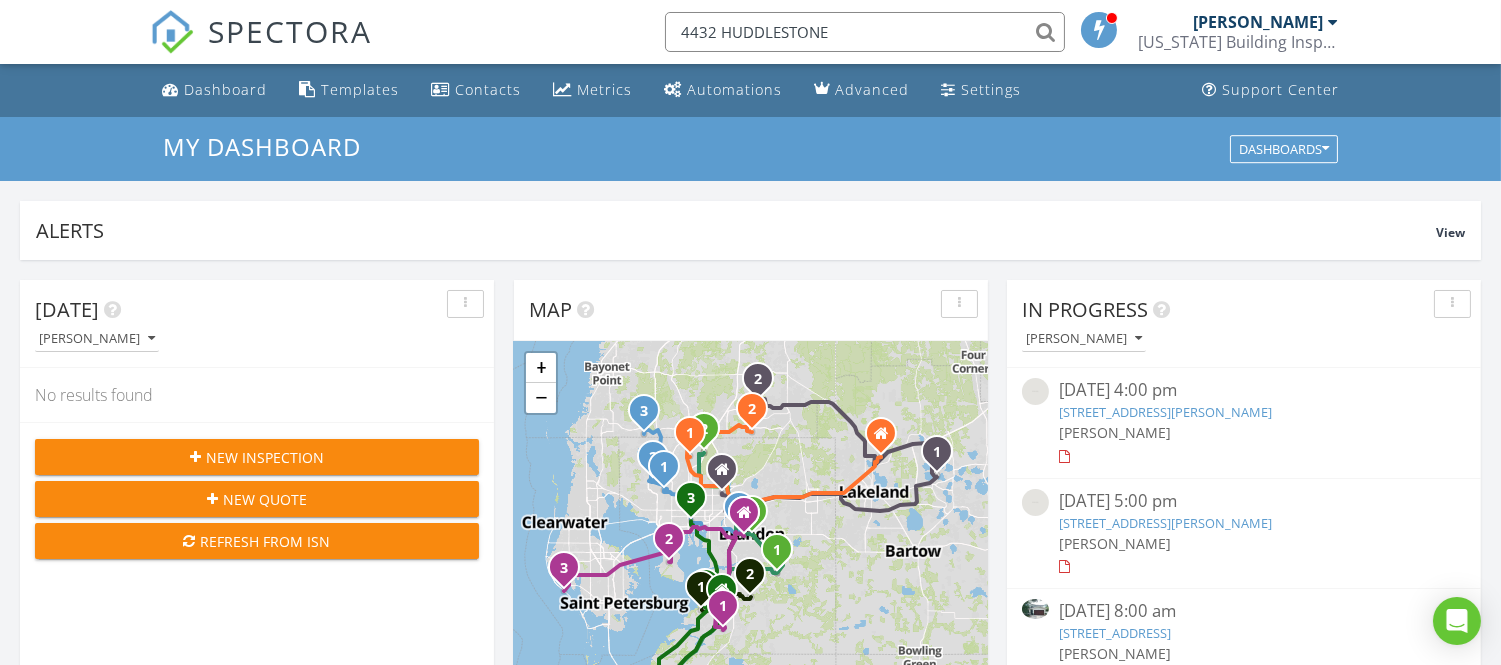 click on "4432 HUDDLESTONE" at bounding box center (865, 32) 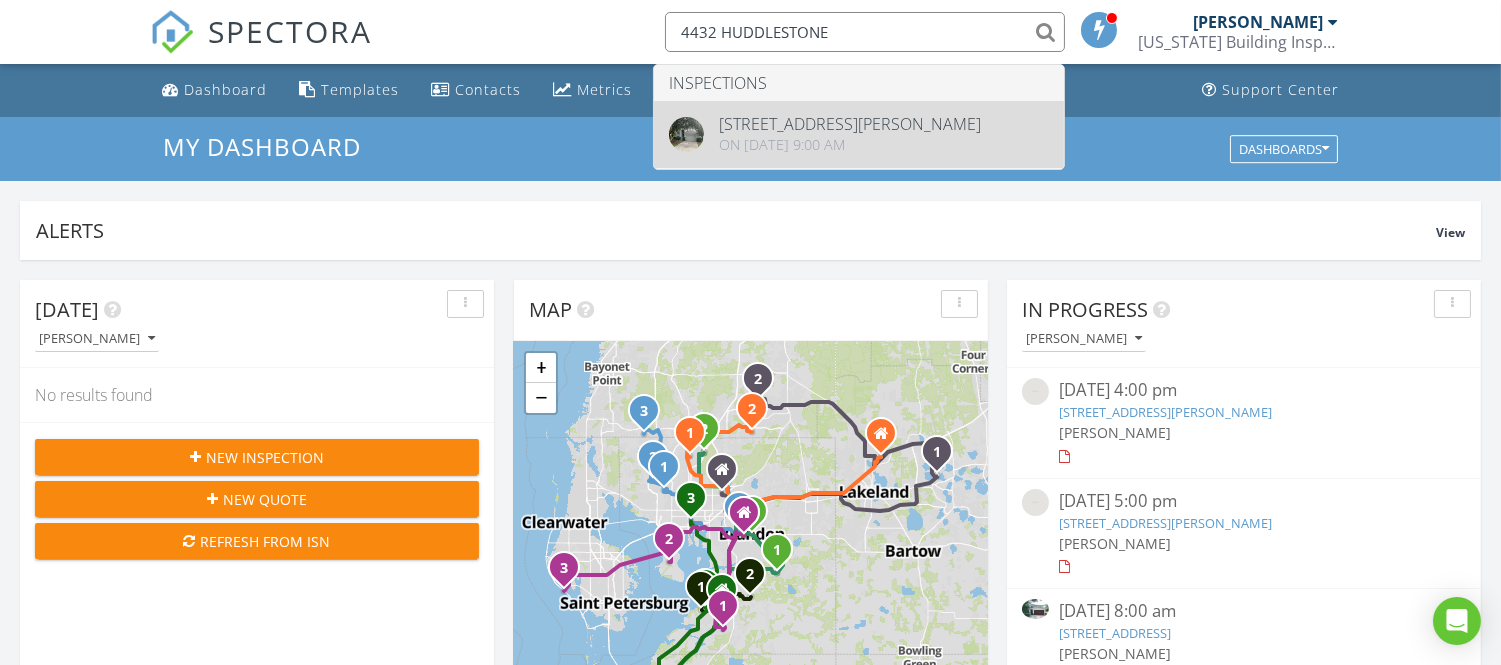 type 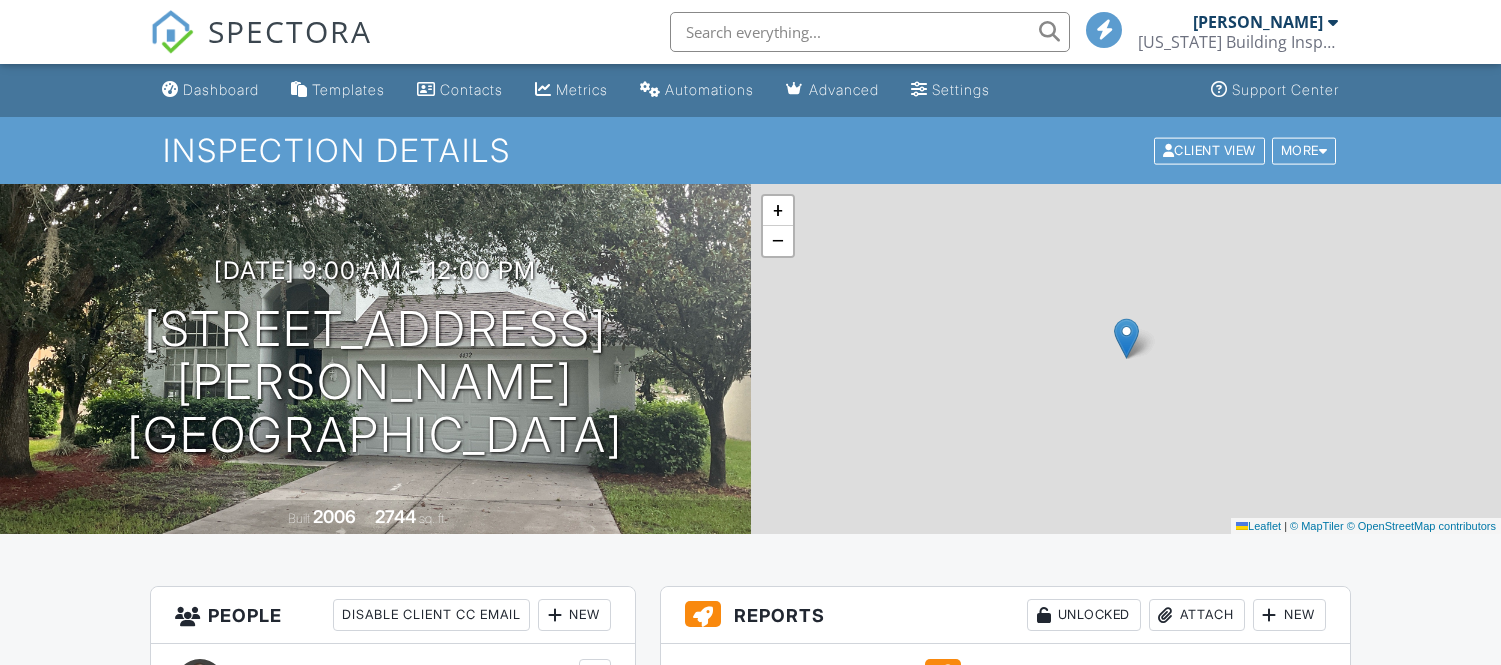 scroll, scrollTop: 666, scrollLeft: 0, axis: vertical 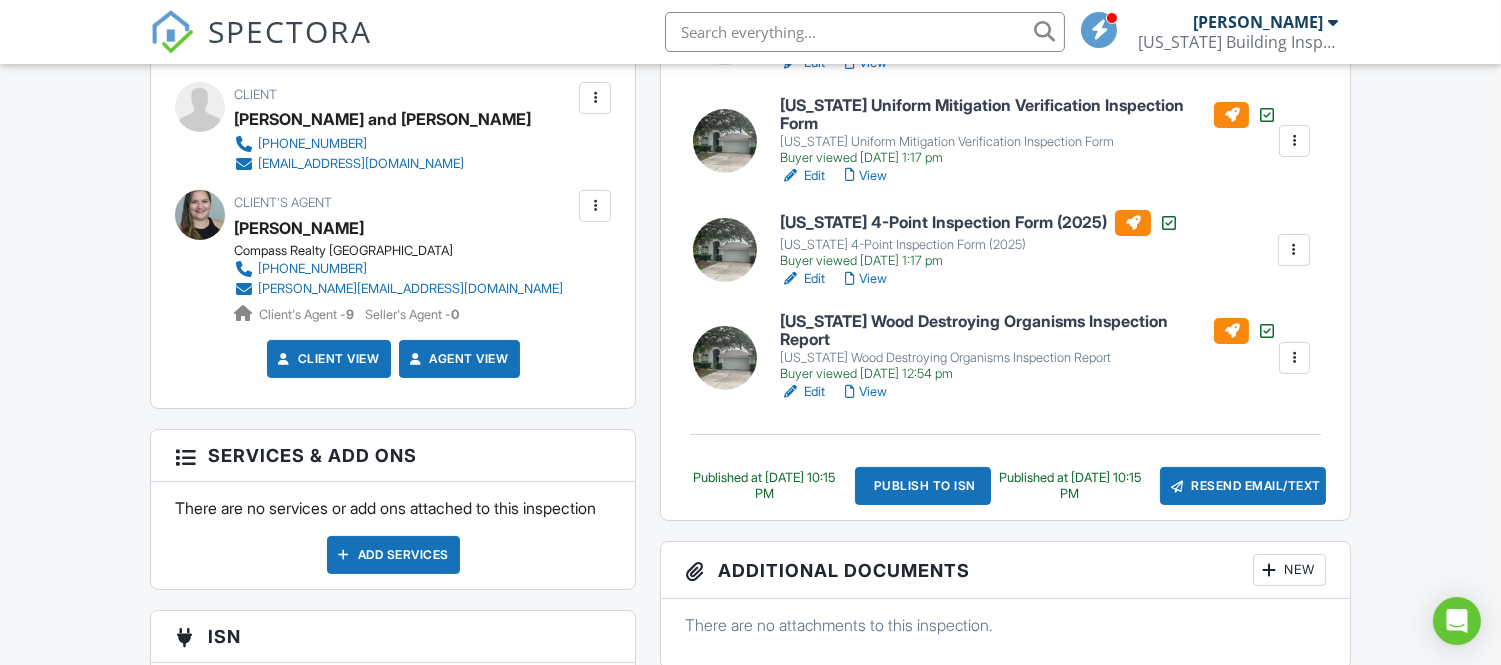 click at bounding box center (1294, 250) 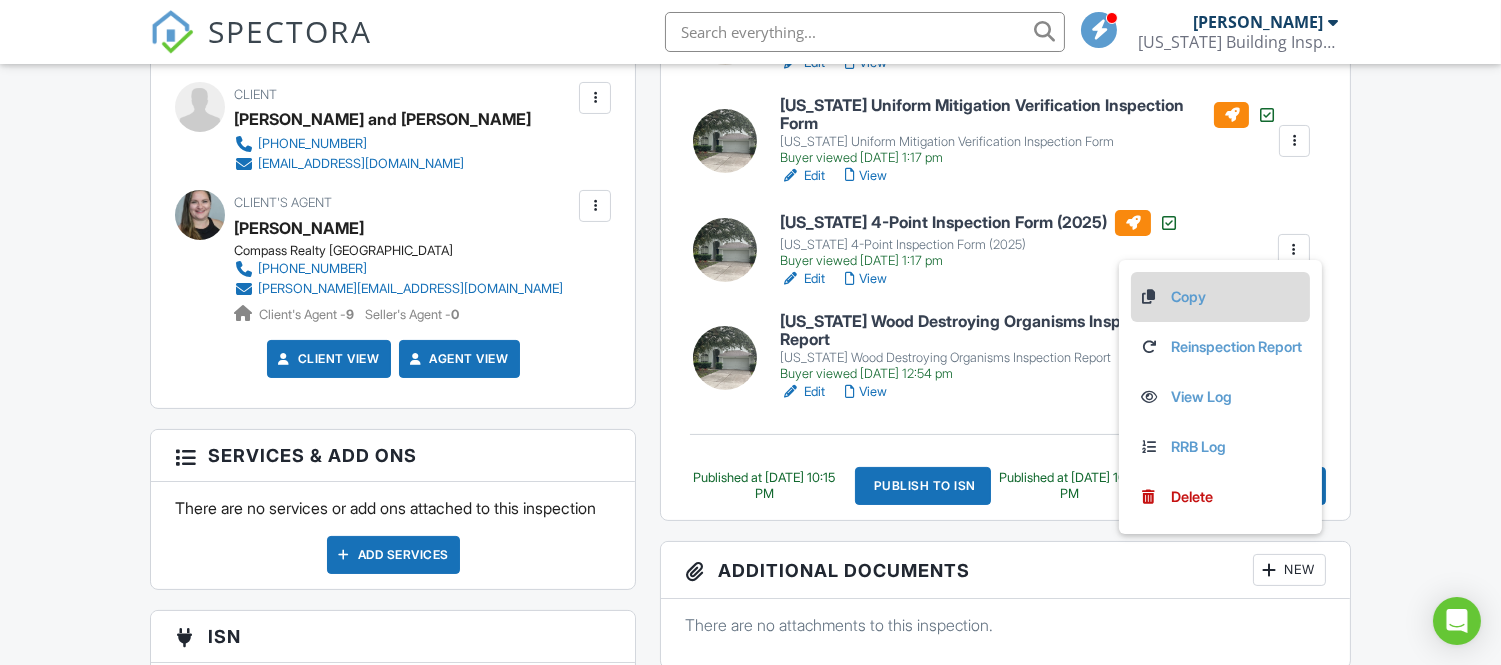 click on "Copy" at bounding box center [1220, 297] 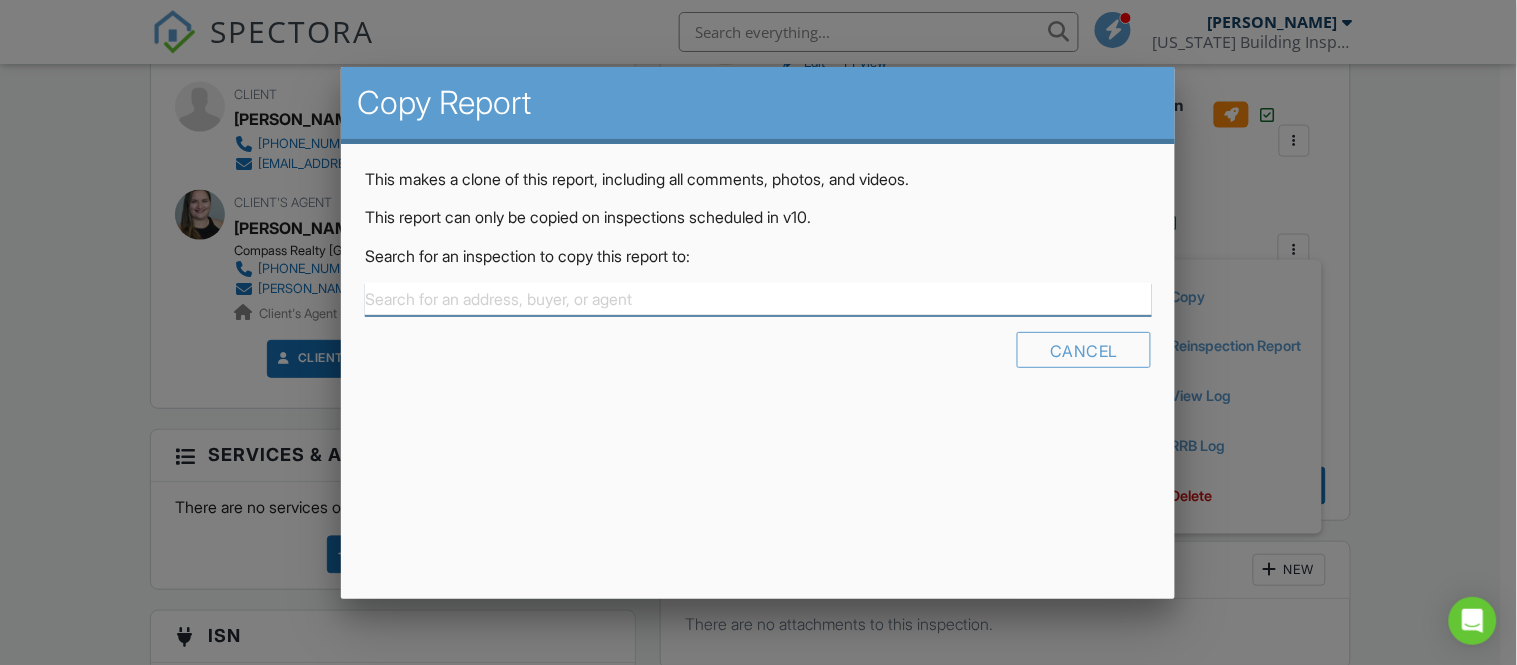 paste on "4432 HUDDLESTONE" 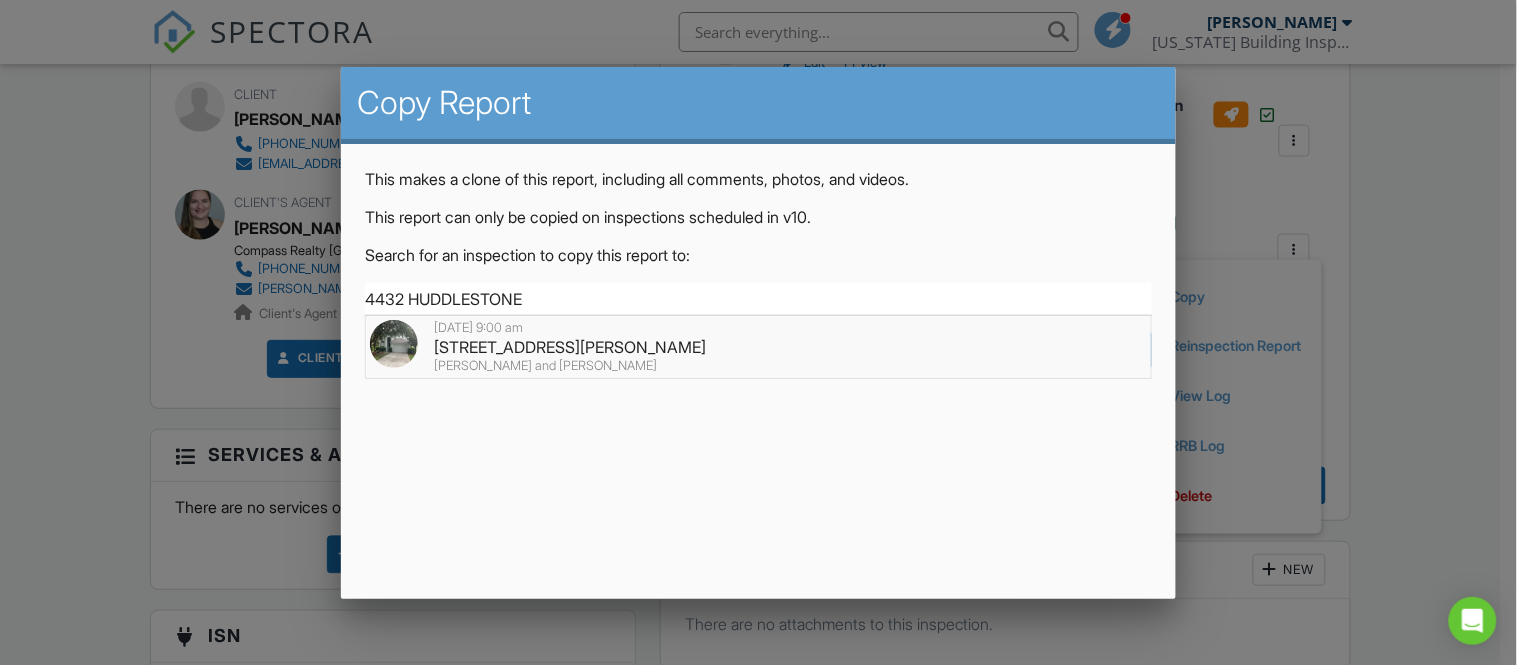 click on "4432 Huddlestone Dr, Wesley Chapel, FL 33545" at bounding box center [758, 347] 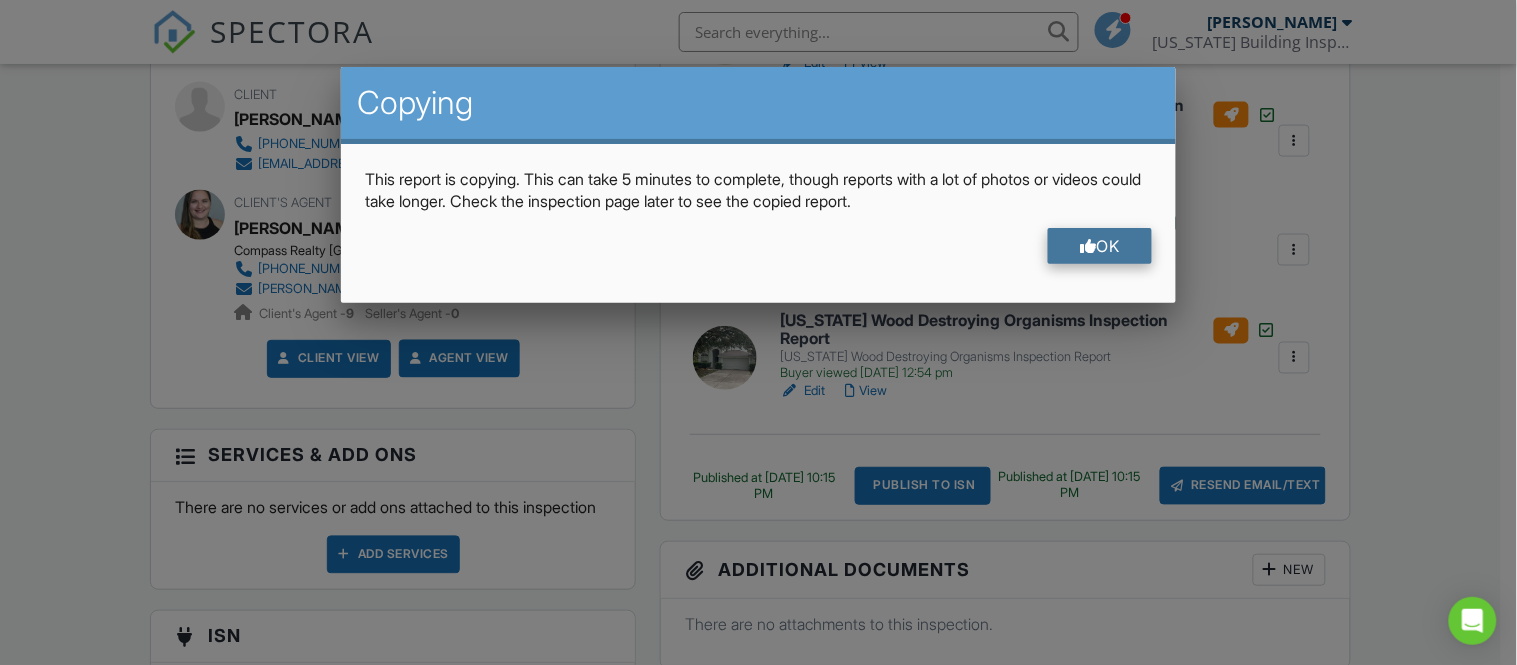 click at bounding box center [1088, 246] 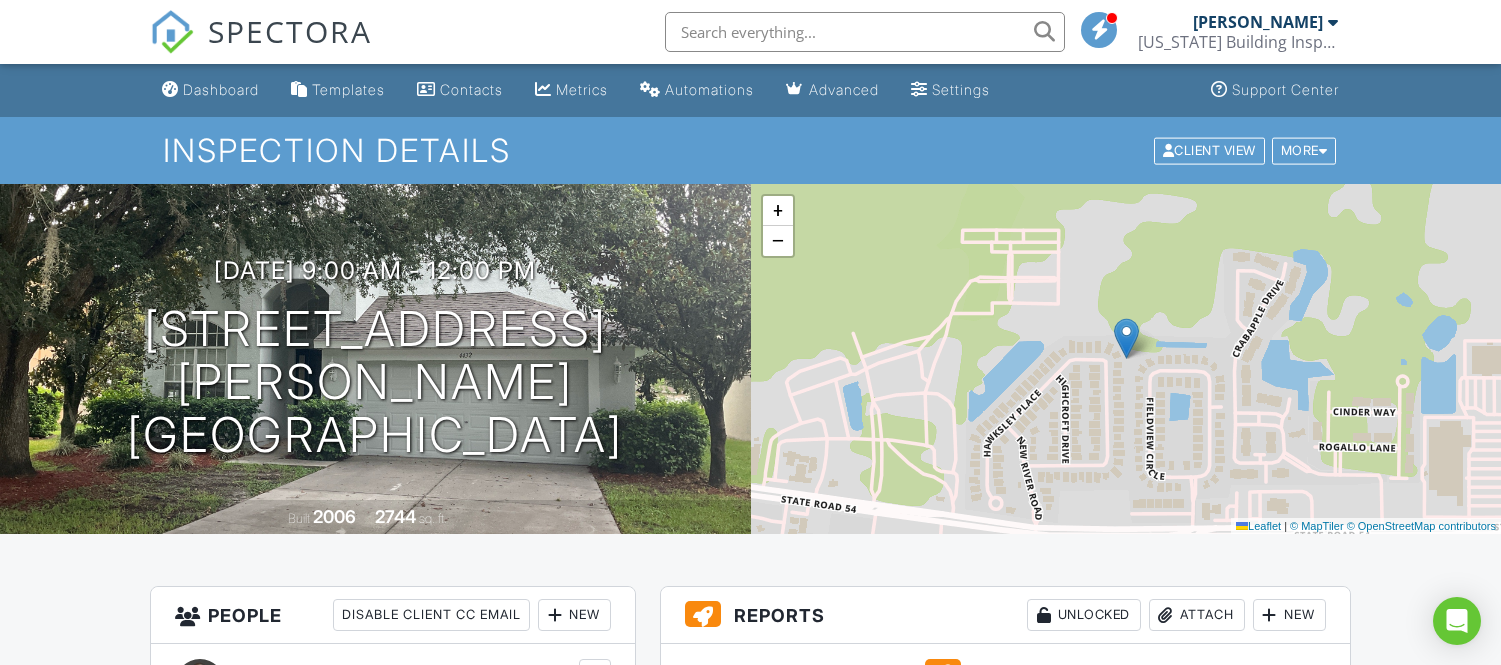 scroll, scrollTop: 666, scrollLeft: 0, axis: vertical 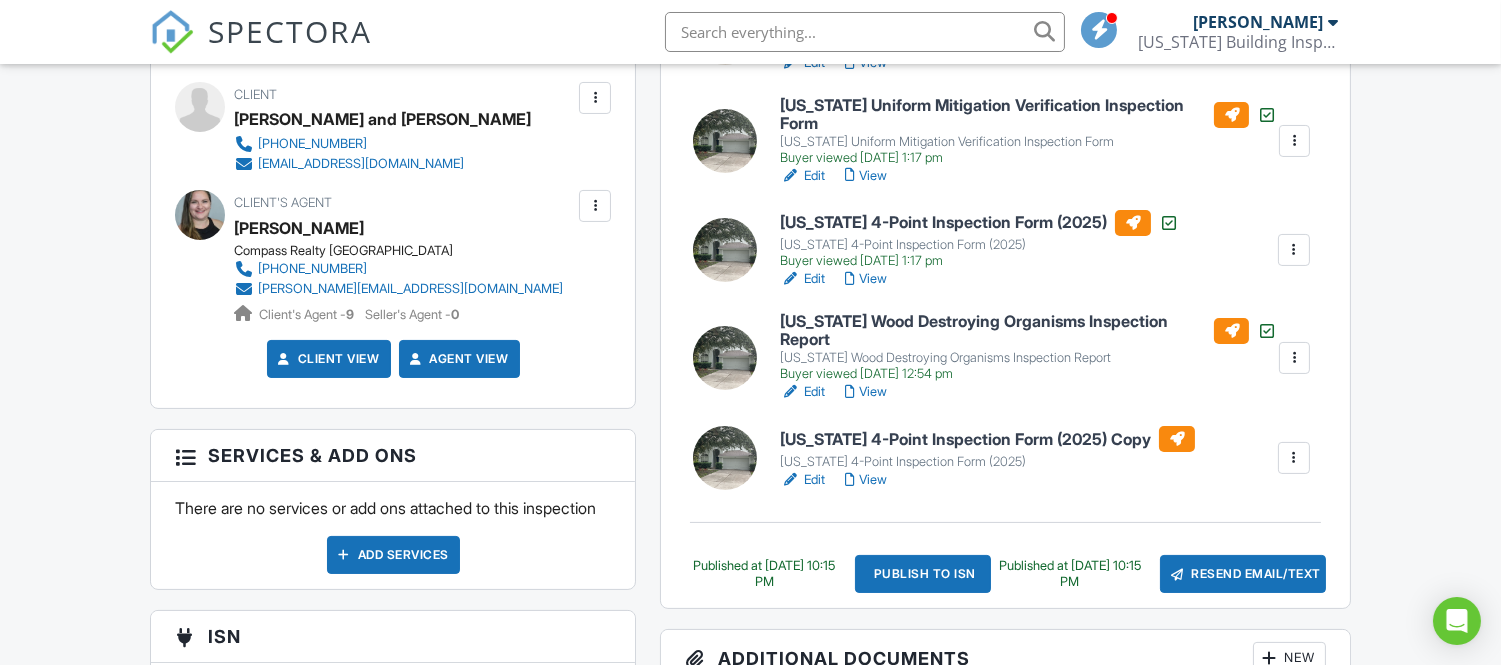 click on "Edit" at bounding box center (802, 176) 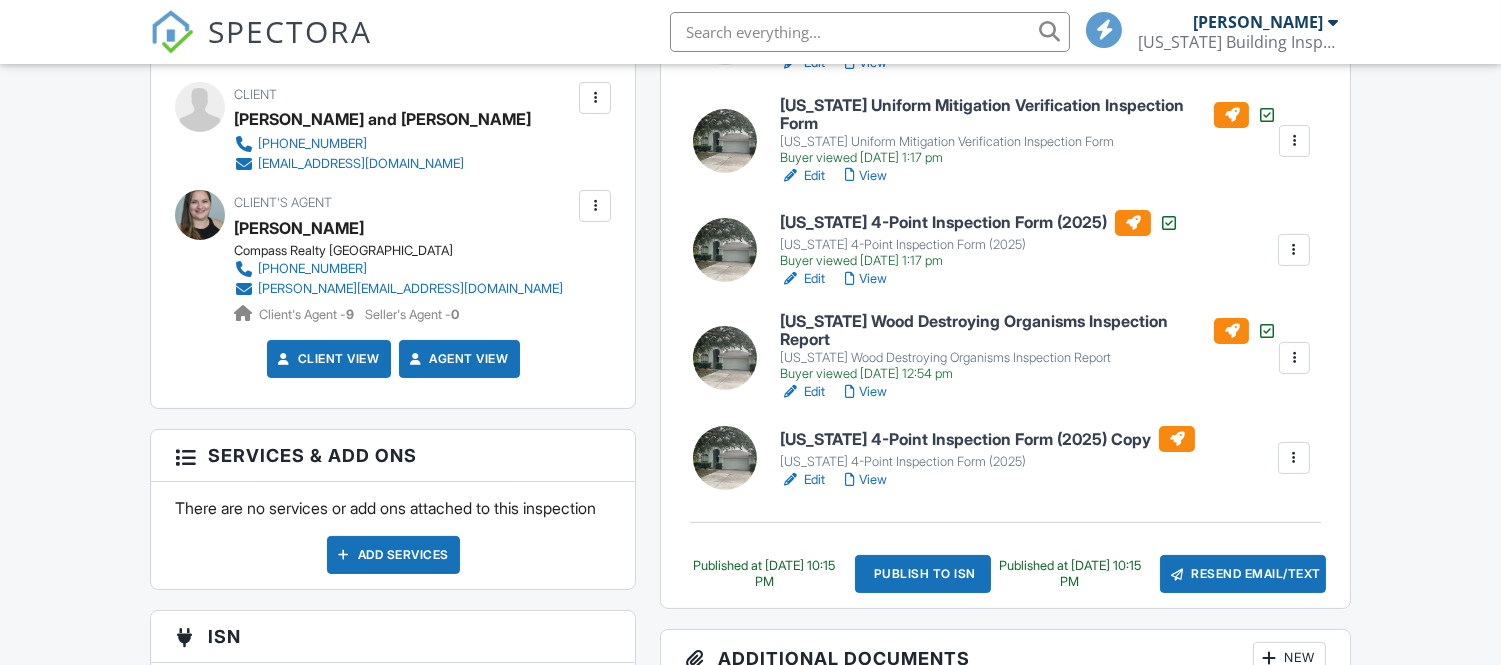 scroll, scrollTop: 666, scrollLeft: 0, axis: vertical 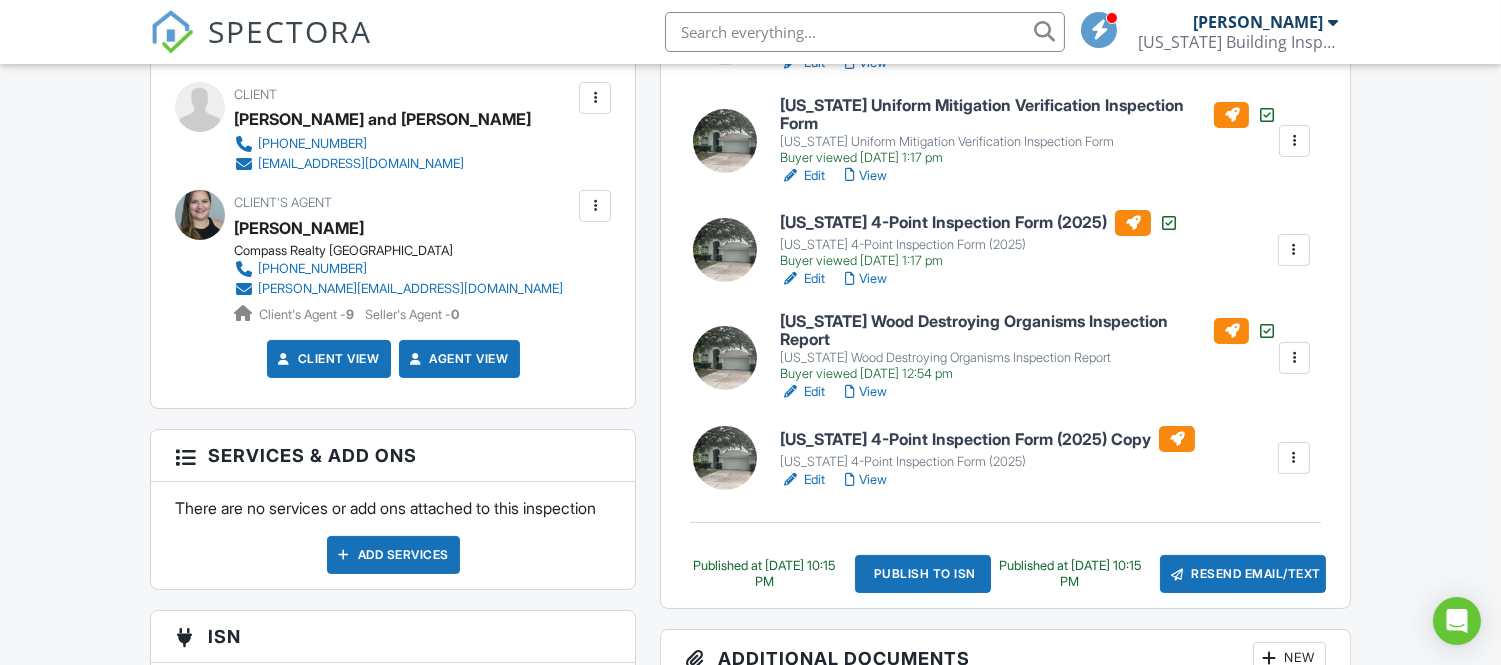 click on "Edit" at bounding box center [802, 279] 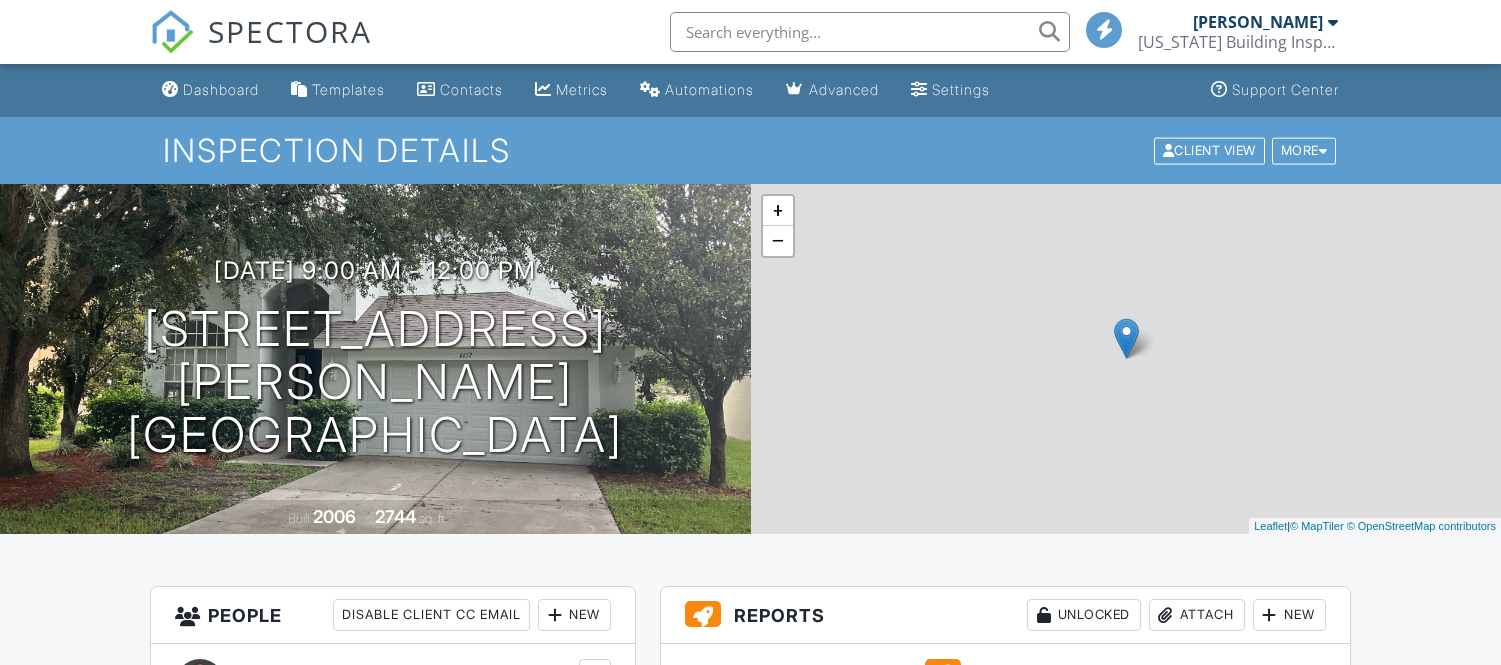 scroll, scrollTop: 0, scrollLeft: 0, axis: both 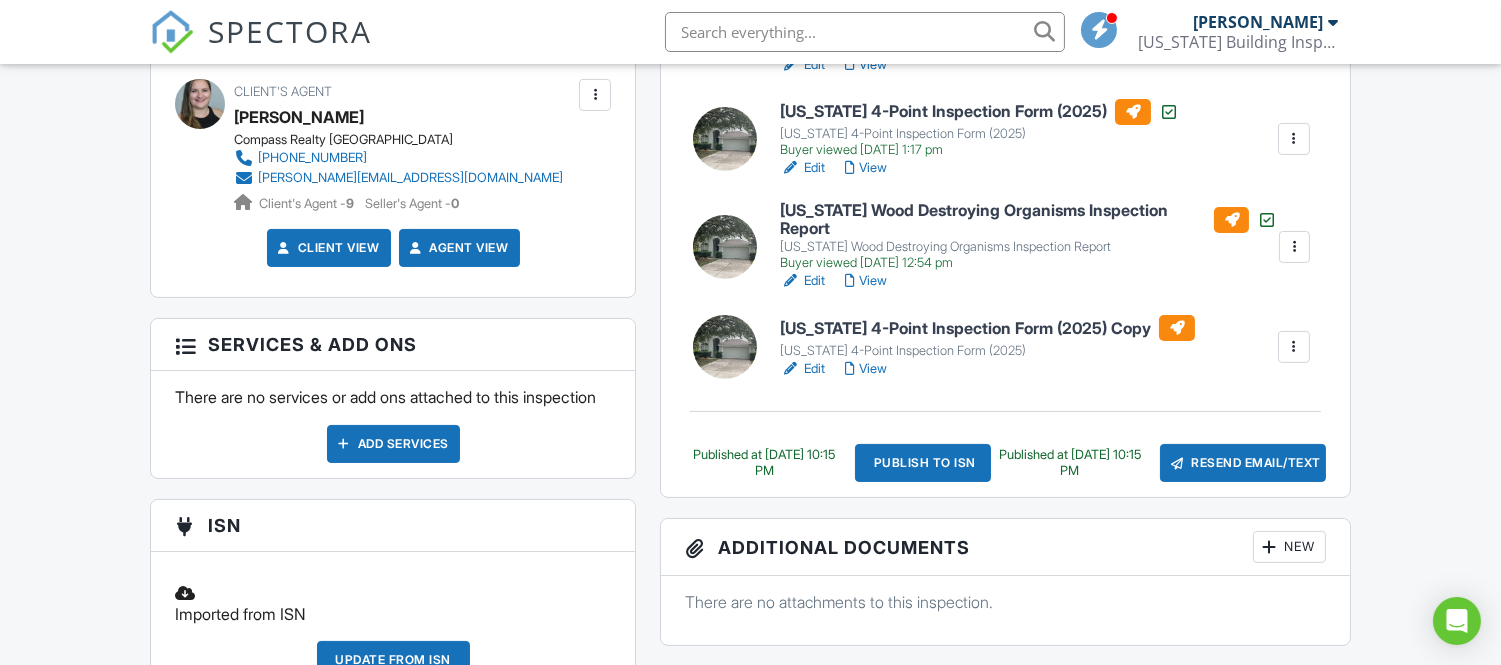 click on "Publish to ISN" at bounding box center [923, 463] 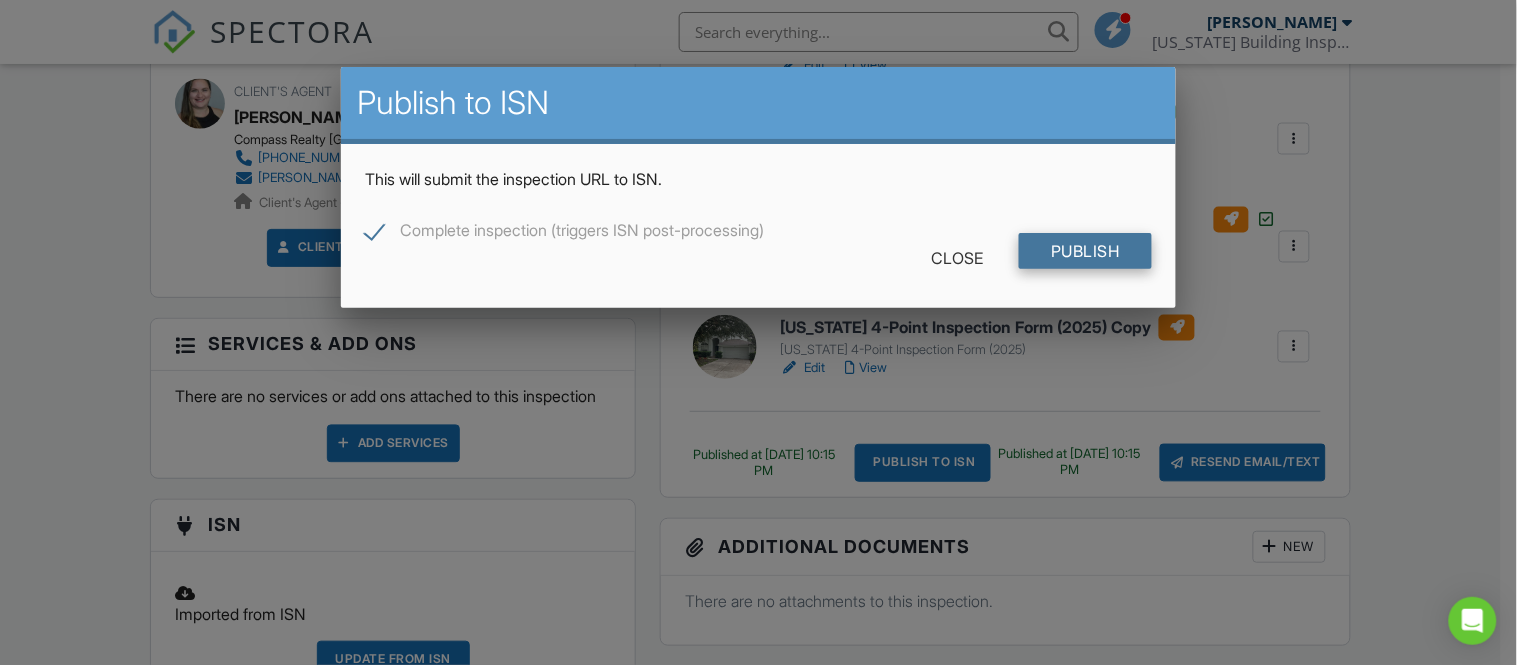 click on "Publish" at bounding box center (1085, 251) 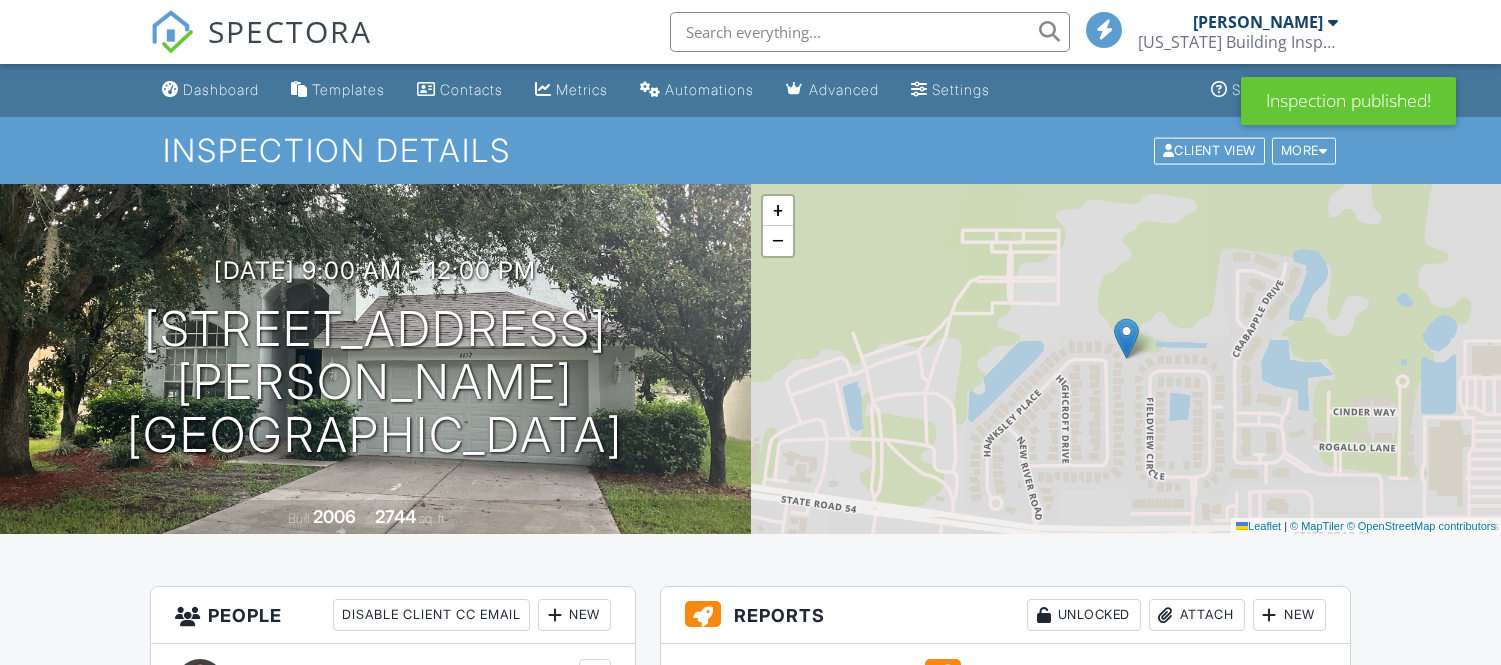 scroll, scrollTop: 0, scrollLeft: 0, axis: both 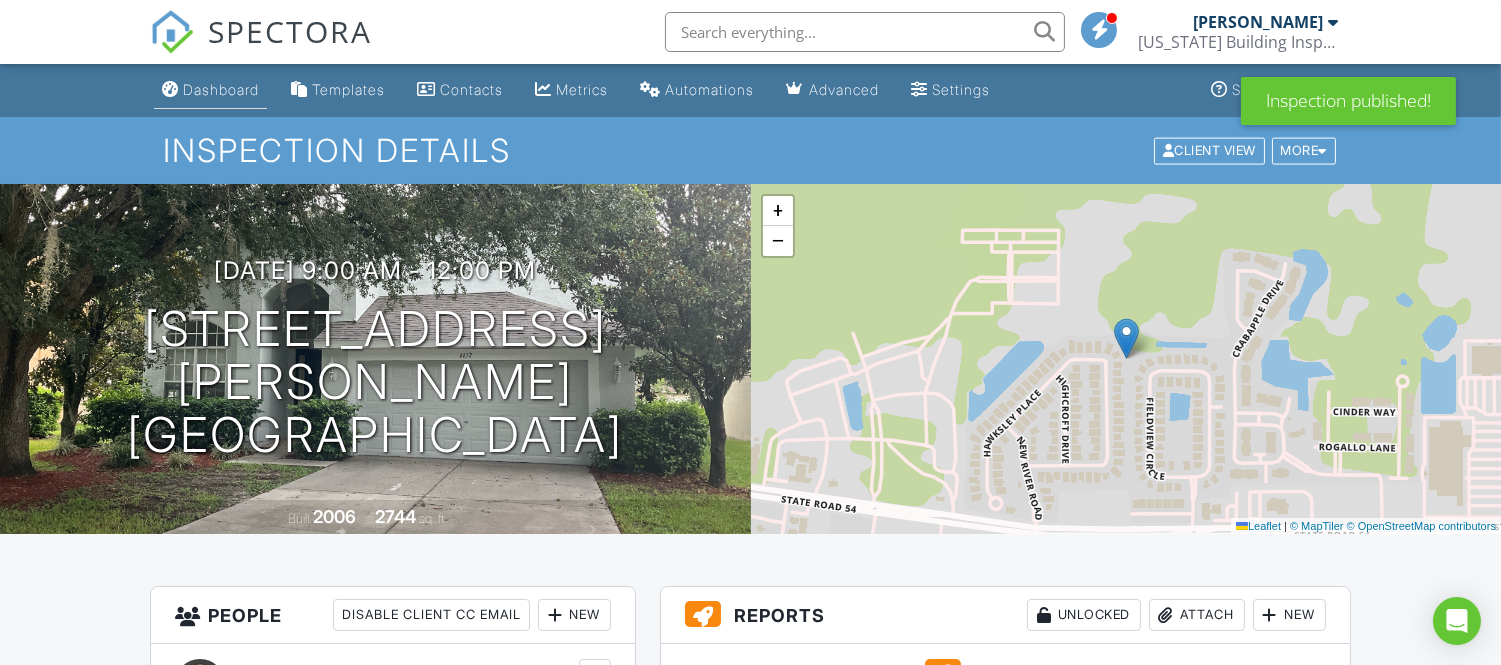 click on "Dashboard" at bounding box center (221, 89) 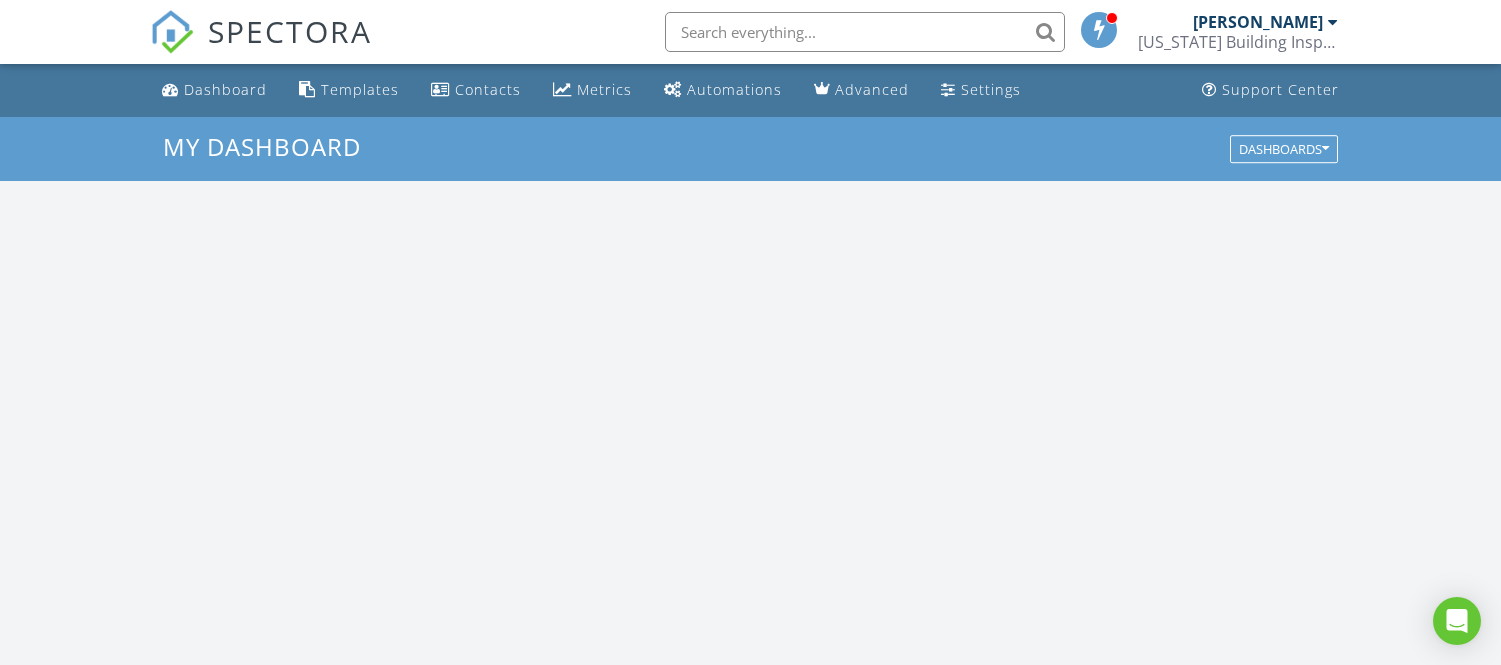 scroll, scrollTop: 0, scrollLeft: 0, axis: both 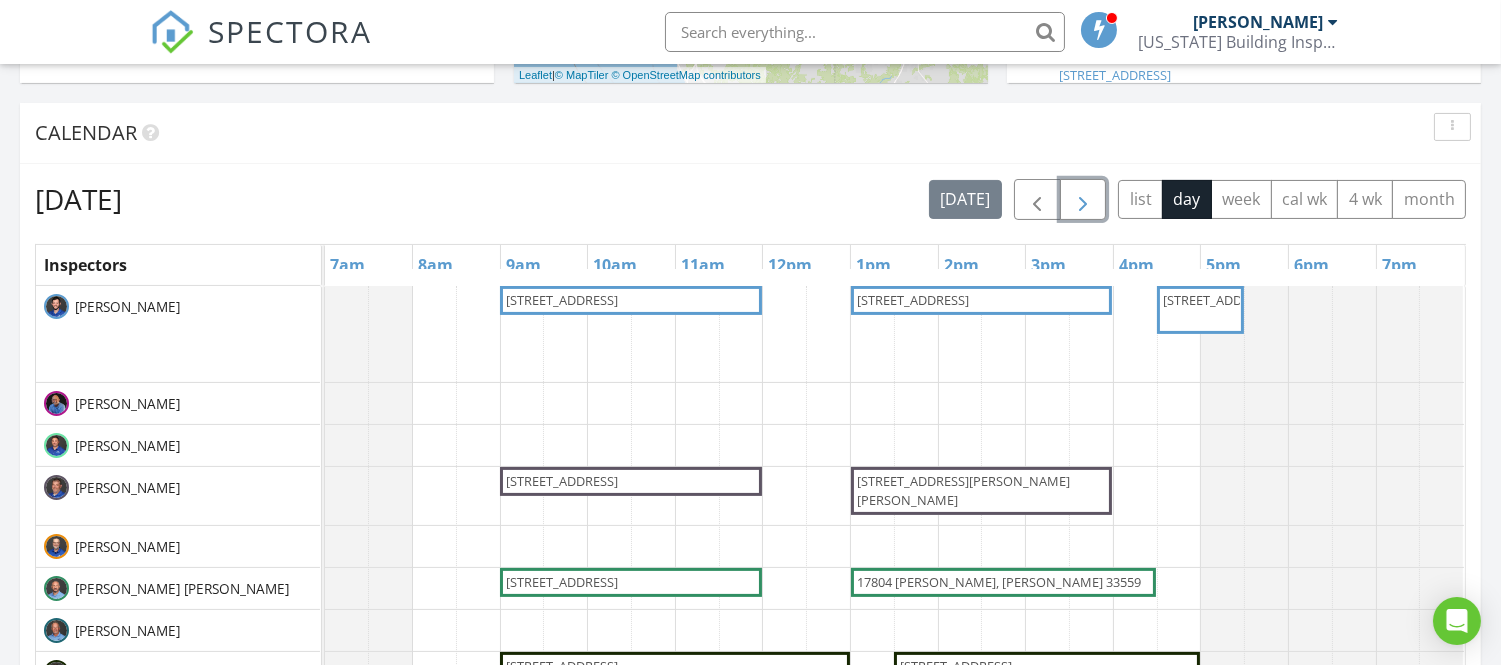 click at bounding box center [1083, 200] 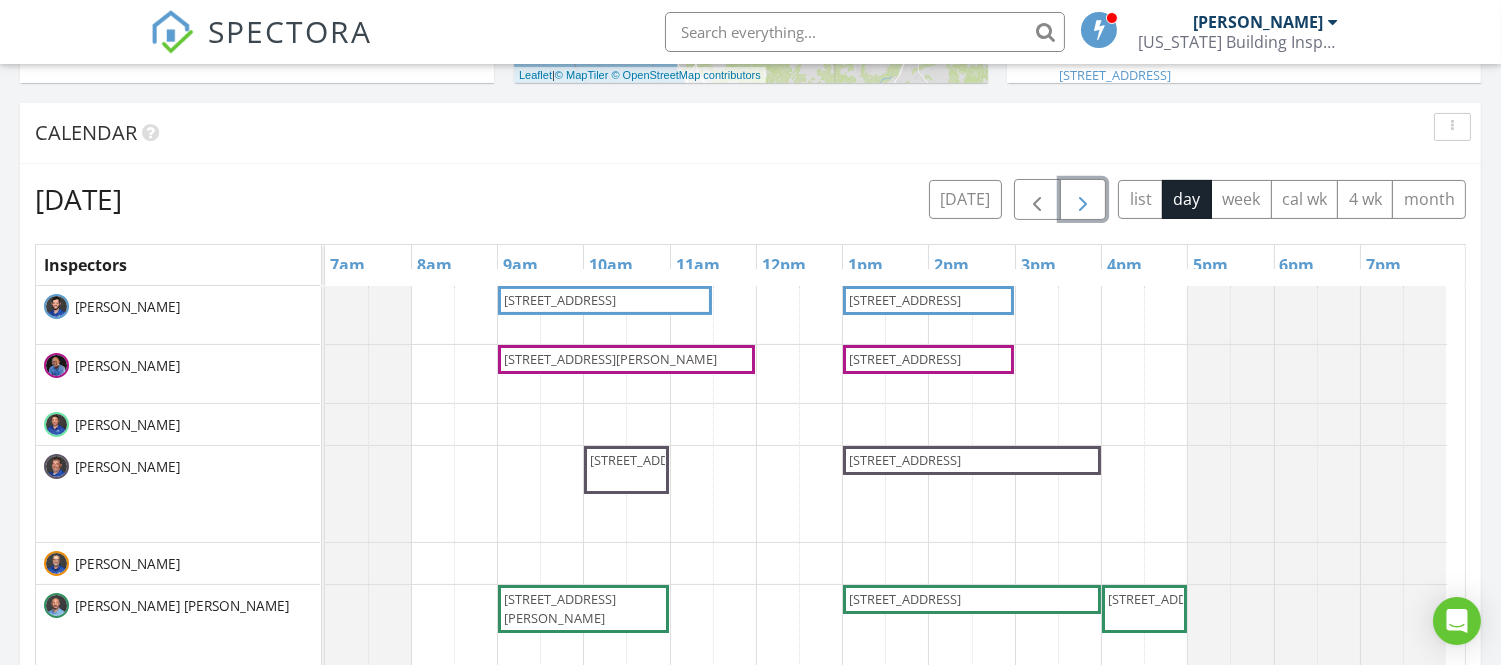click on "7200 Ulmerton Rd B 4, Largo 33771" at bounding box center (906, 359) 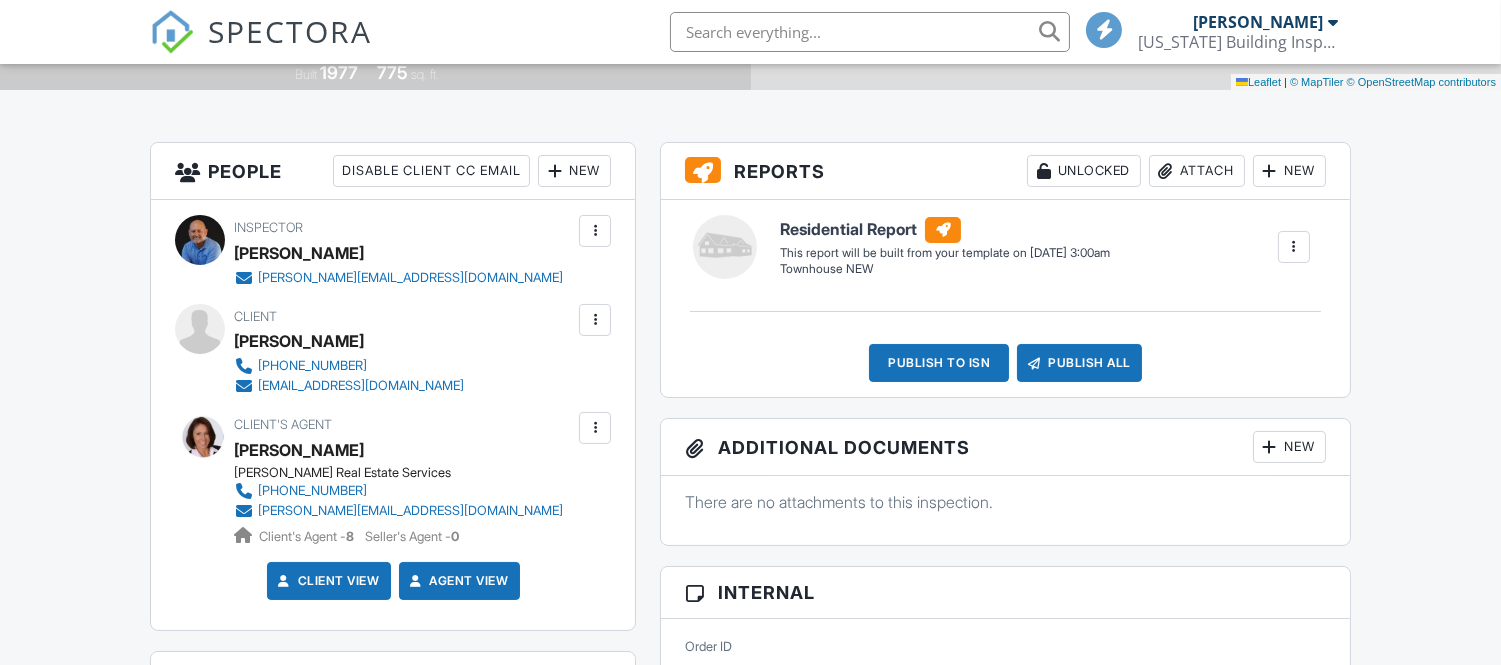 scroll, scrollTop: 444, scrollLeft: 0, axis: vertical 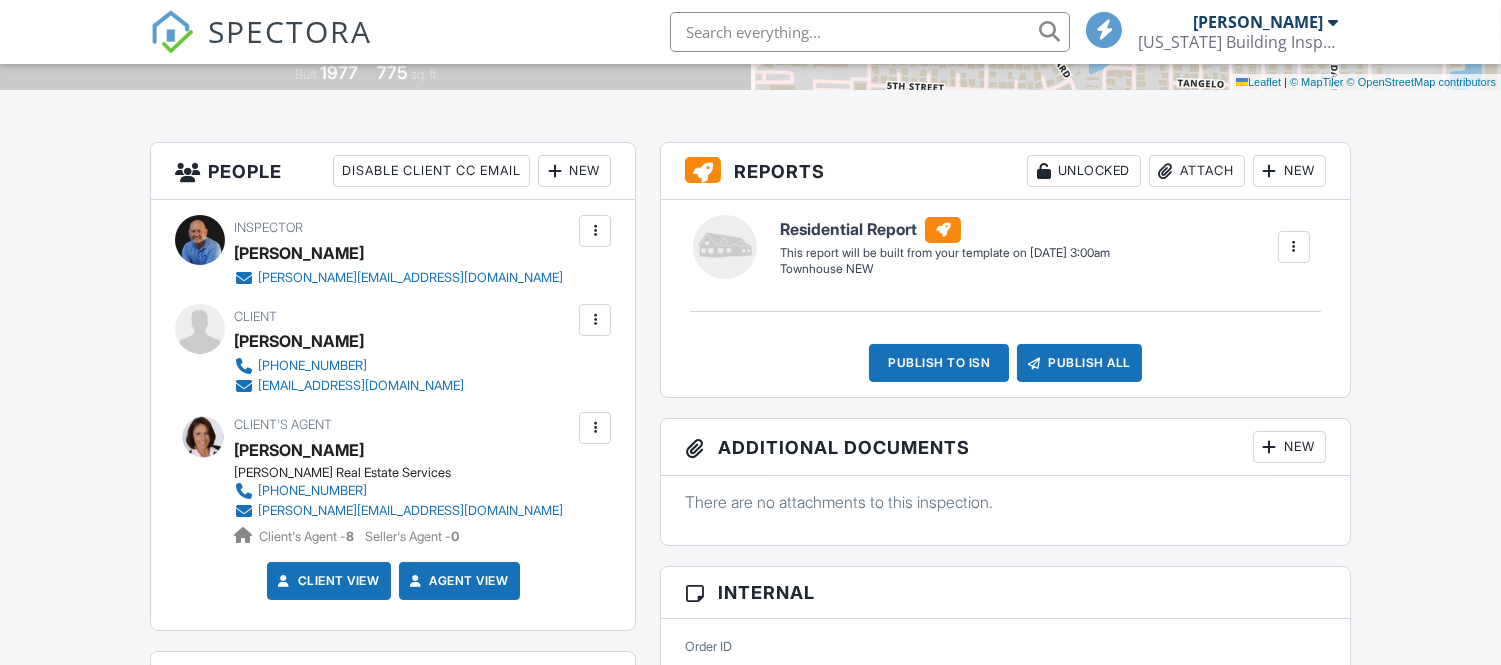 click on "New" at bounding box center [1289, 171] 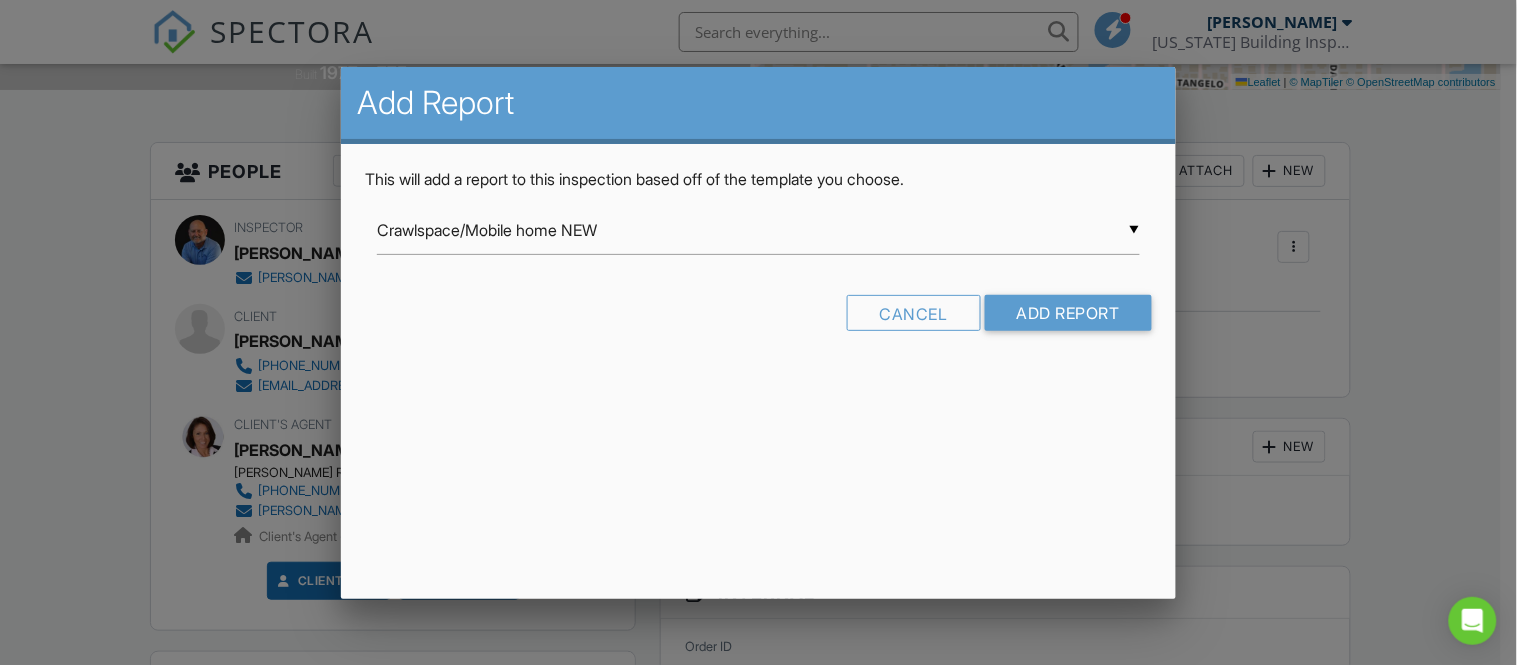 click on "▼ Crawlspace/Mobile home NEW Crawlspace/Mobile home NEW Healthy Home Assessment  InterNACHI Commercial Template LBP Inspection Mold Protocol Only New Construction New Construction - New One Year Warranty NEW Post Storm Inspection Pre-Listing Quick Look  Spec Home New Townhouse NEW Typical FL Block Typical FL Block - Eng [Spanish] Typical FL Block - NEW Commercial FBI Home Watch  Florida 4-Point Inspection Form (2025) Florida Citizens Roof Inspection Form Florida Uniform Mitigation Verification Inspection Form  Florida Wood Destroying Organisms Inspection Report Phase 1 - Environmental  PRVC Sewer Lateral Inspection Site visit Thermography inspection Crawlspace/Mobile home NEW
Healthy Home Assessment
InterNACHI Commercial Template
LBP Inspection
Mold Protocol Only
New Construction
New Construction - New
One Year Warranty NEW
Post Storm Inspection
Pre-Listing Quick Look
Spec Home New
Townhouse NEW
Typical FL Block
Typical FL Block - Eng [Spanish]
Typical FL Block - NEW" at bounding box center (758, 230) 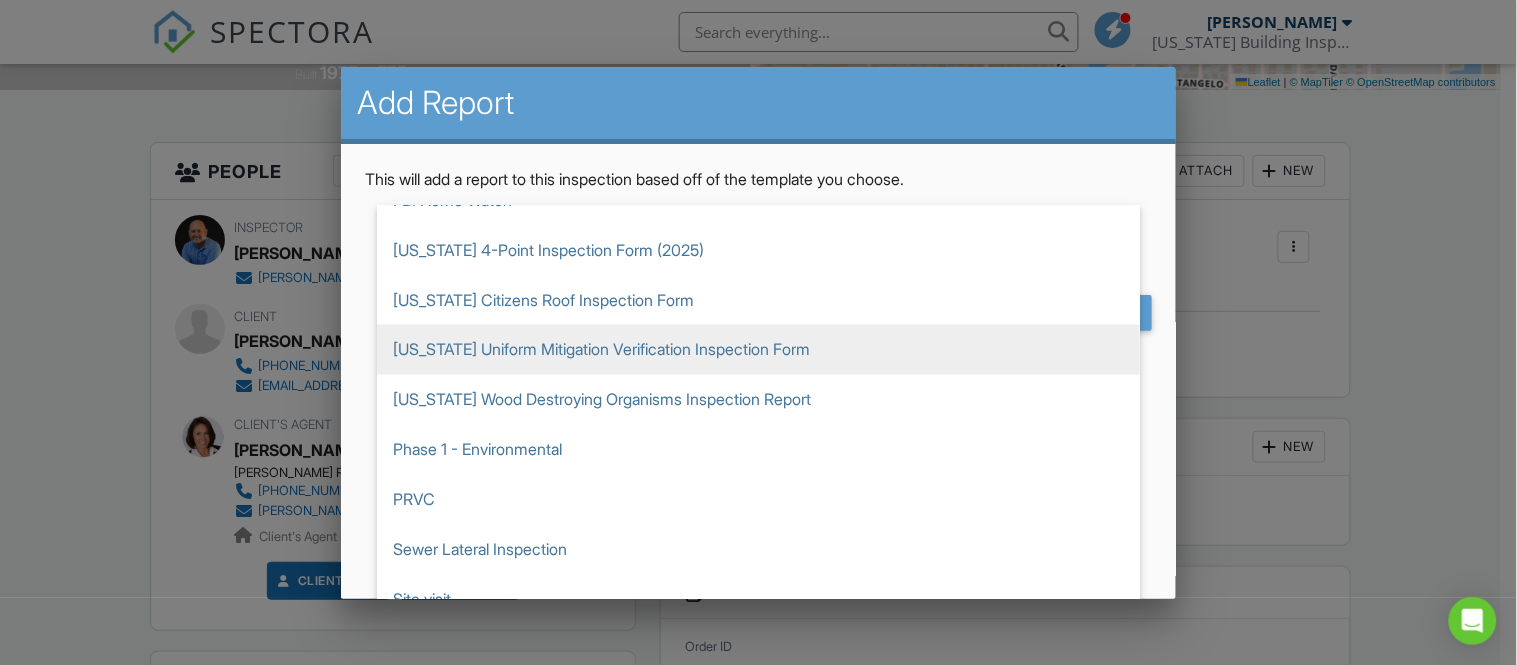 scroll, scrollTop: 840, scrollLeft: 0, axis: vertical 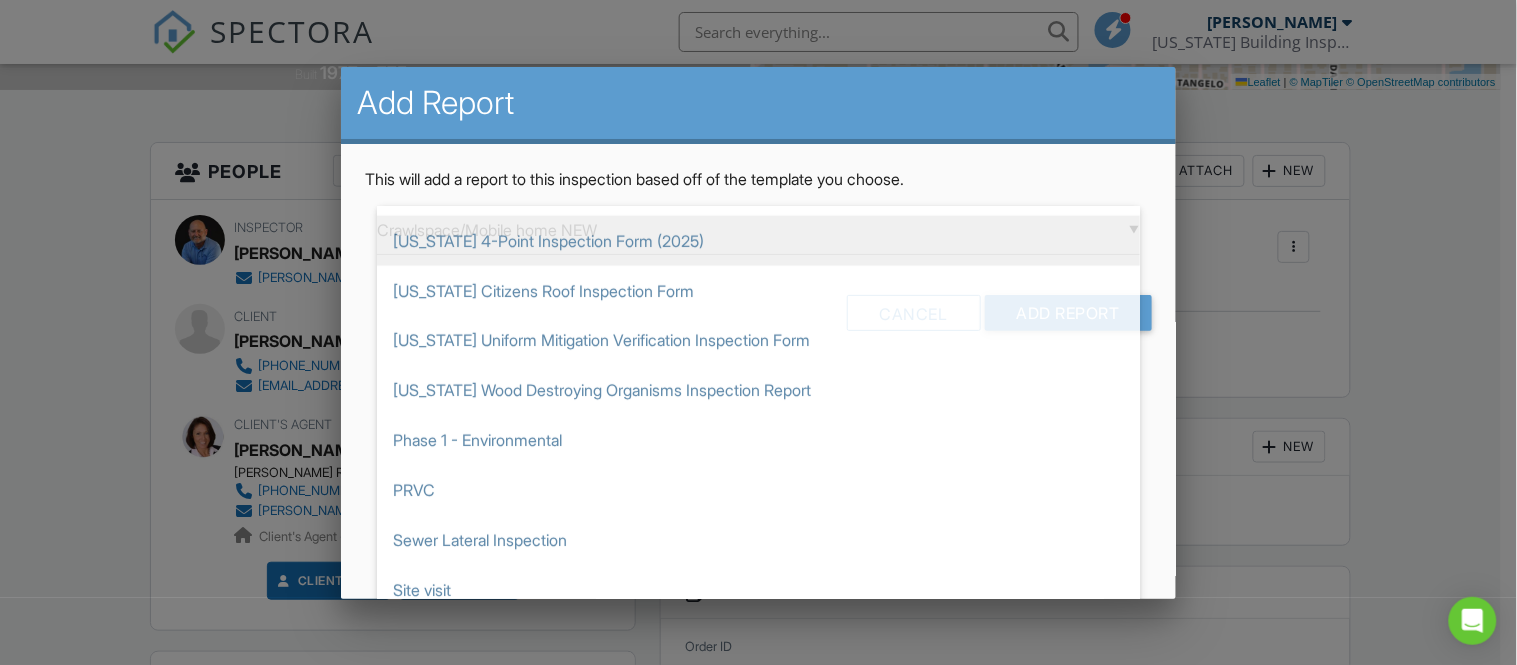 click on "[US_STATE] 4-Point Inspection Form (2025)" at bounding box center (758, 241) 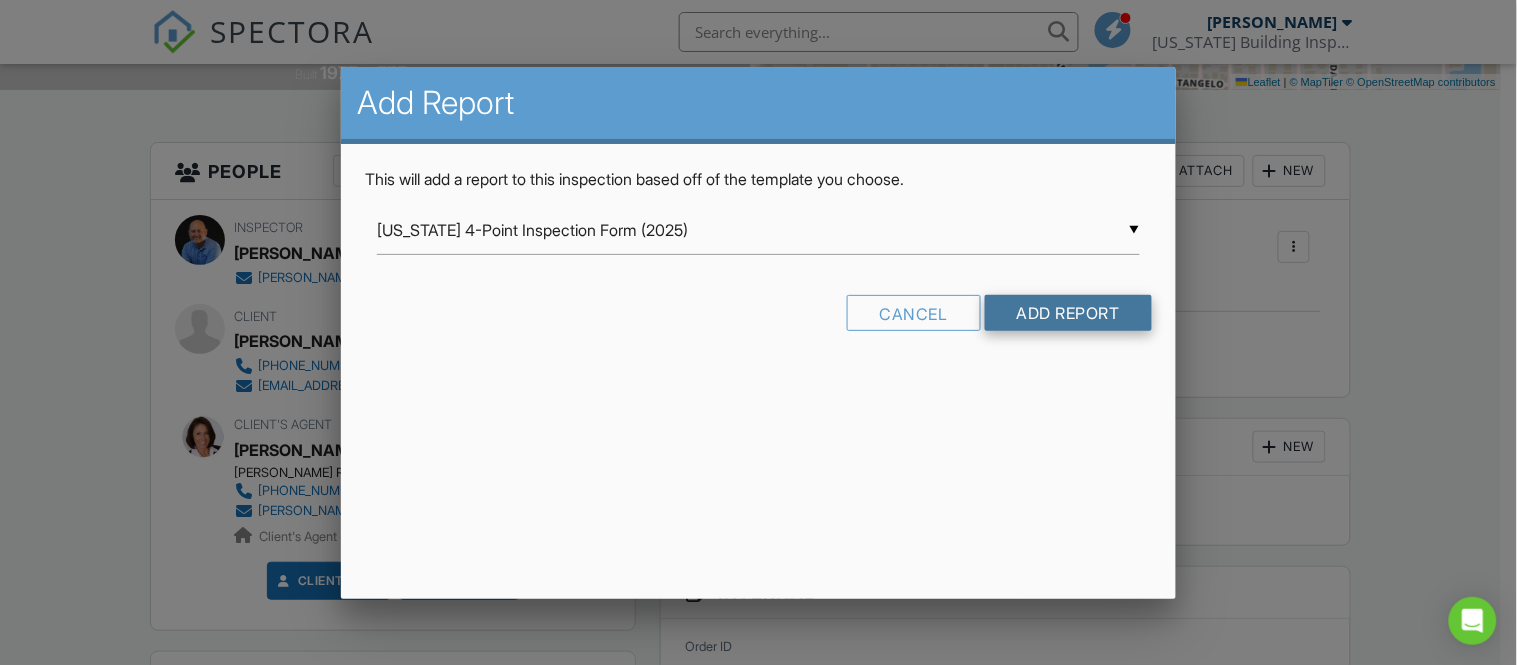 click on "Add Report" at bounding box center (1068, 313) 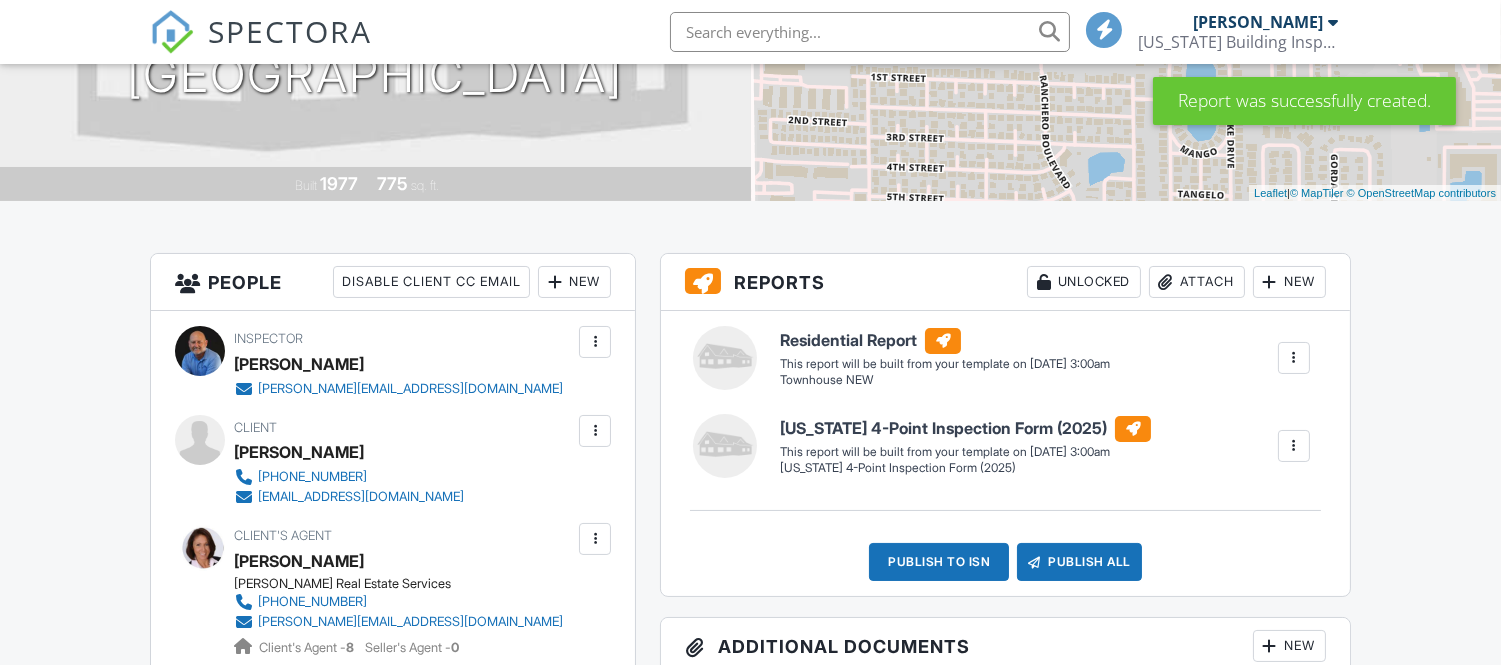 scroll, scrollTop: 444, scrollLeft: 0, axis: vertical 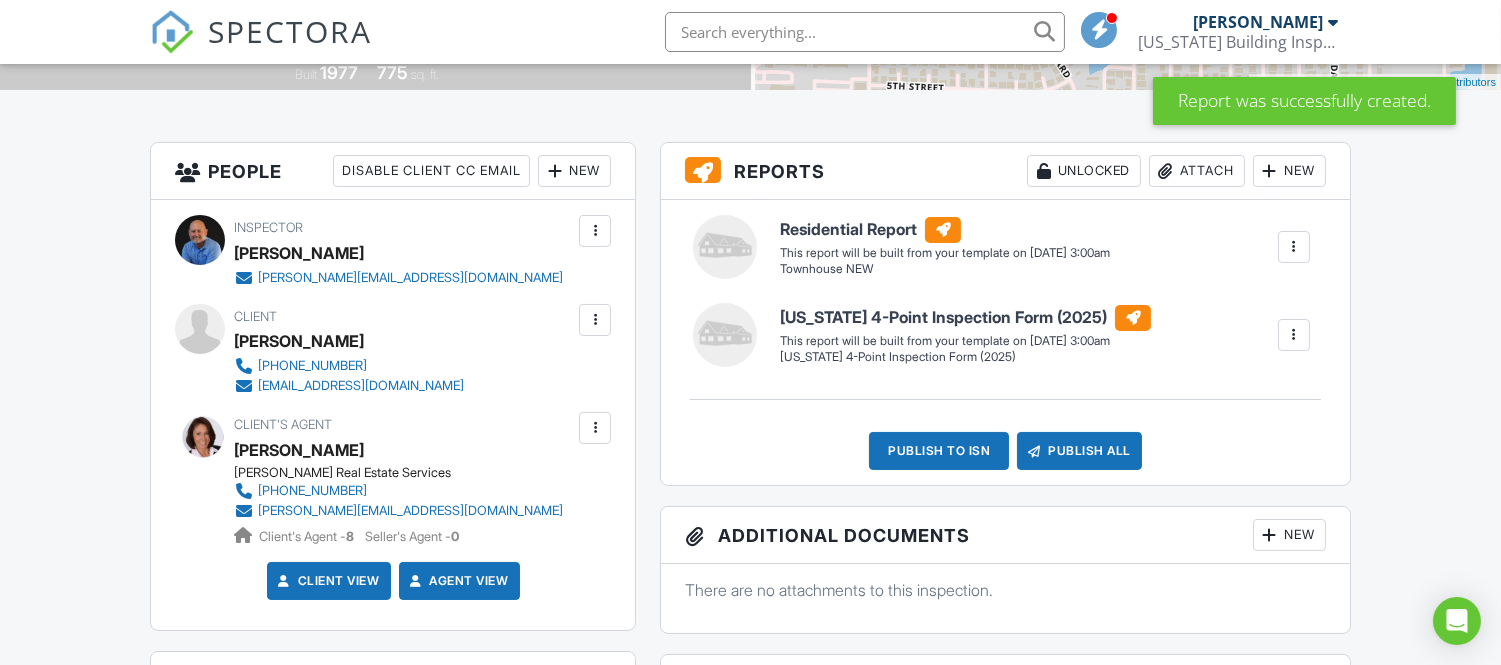 click at bounding box center [1294, 247] 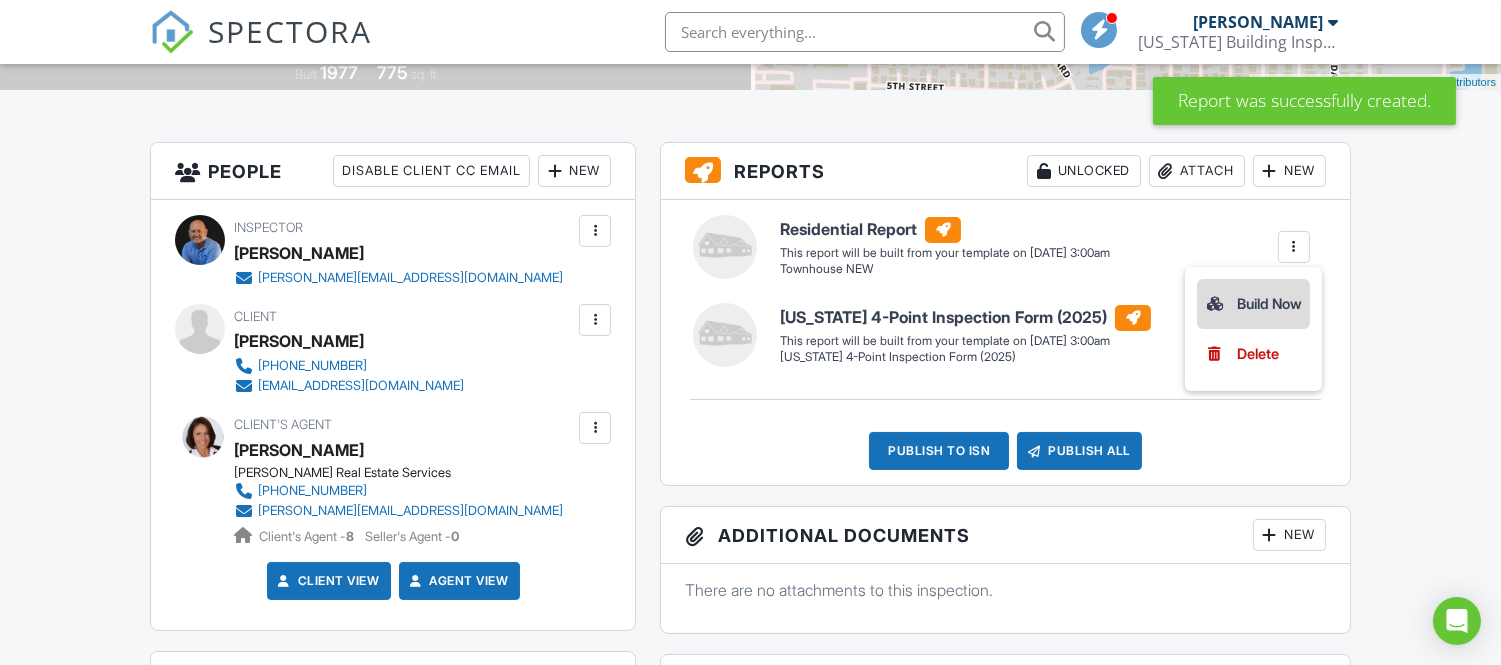 click on "Build Now" at bounding box center [1253, 304] 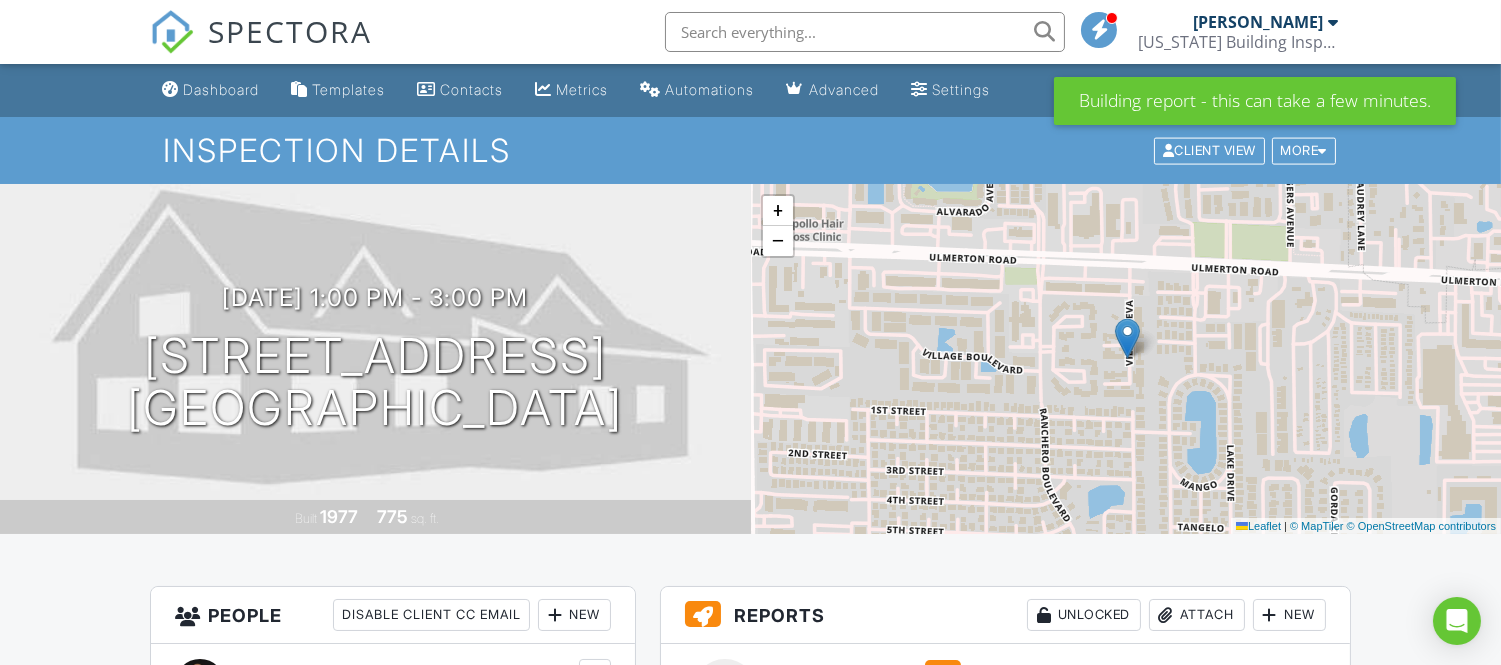 scroll, scrollTop: 444, scrollLeft: 0, axis: vertical 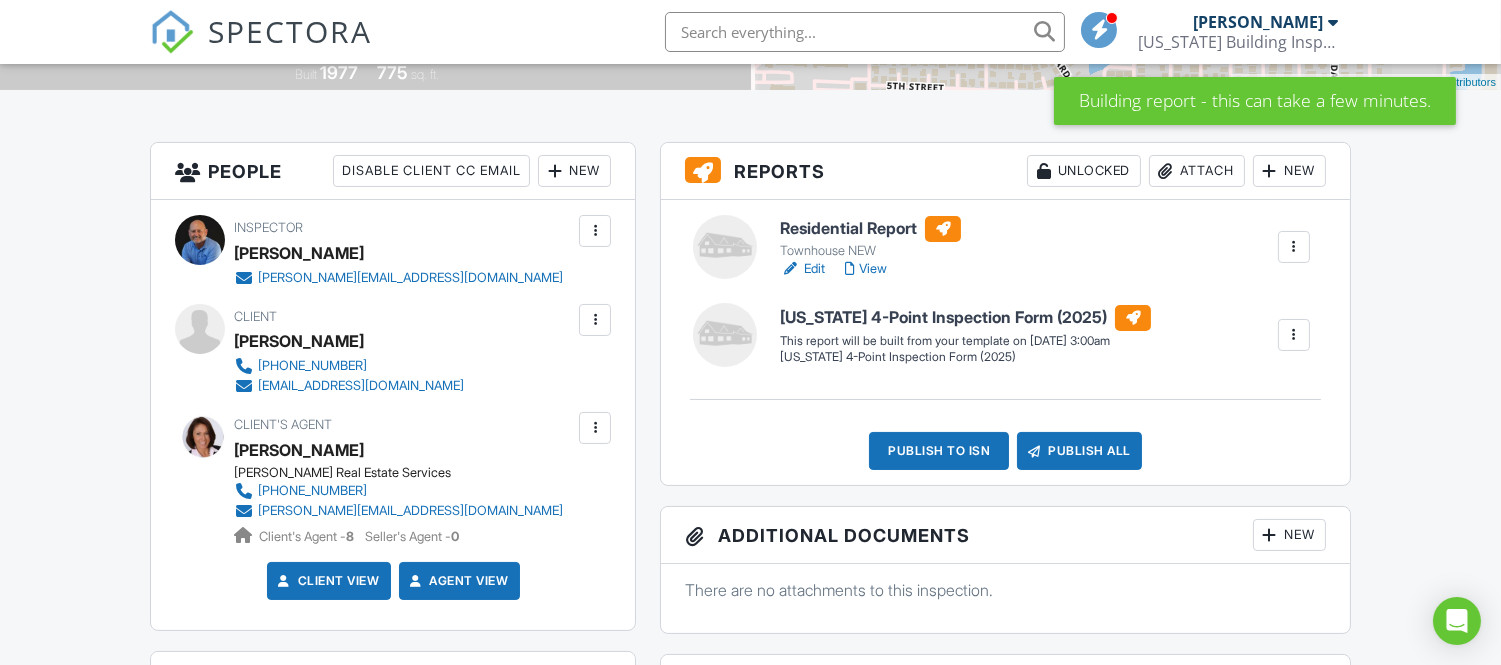 click at bounding box center [1294, 335] 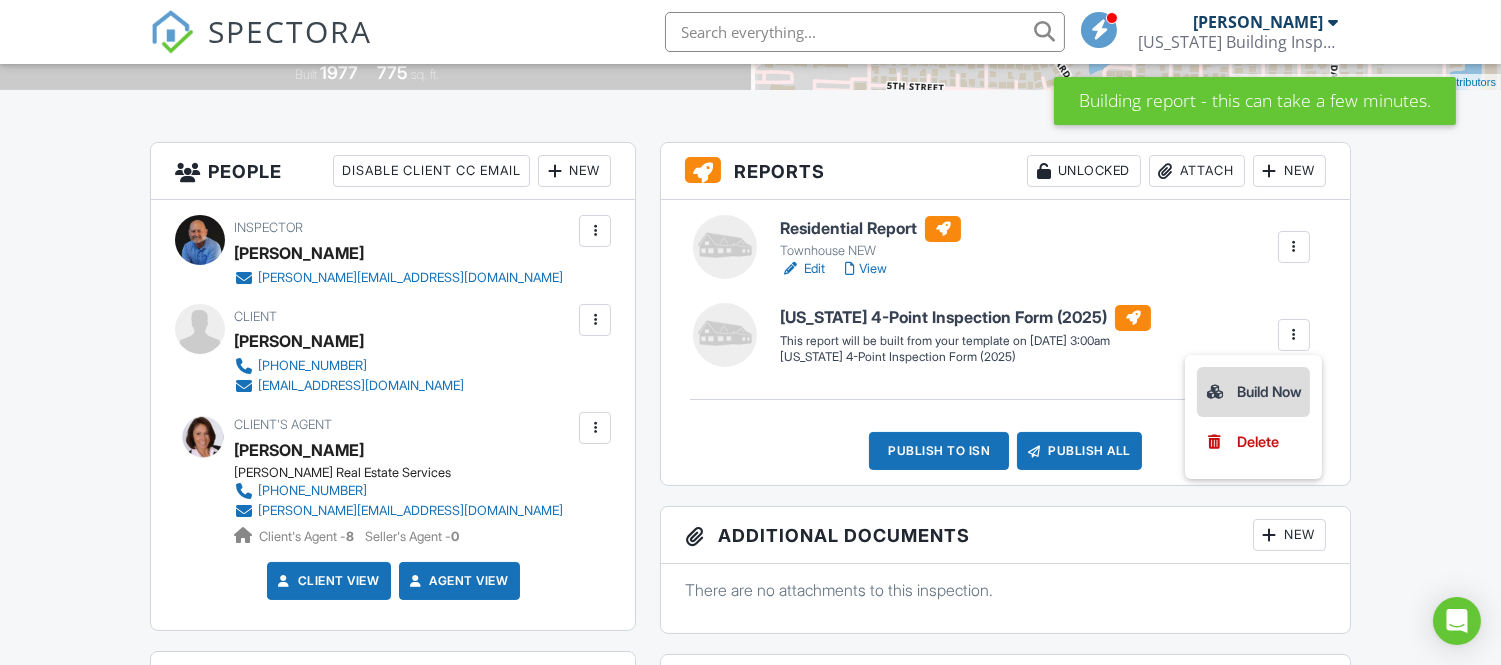 click on "Build Now" at bounding box center [1253, 392] 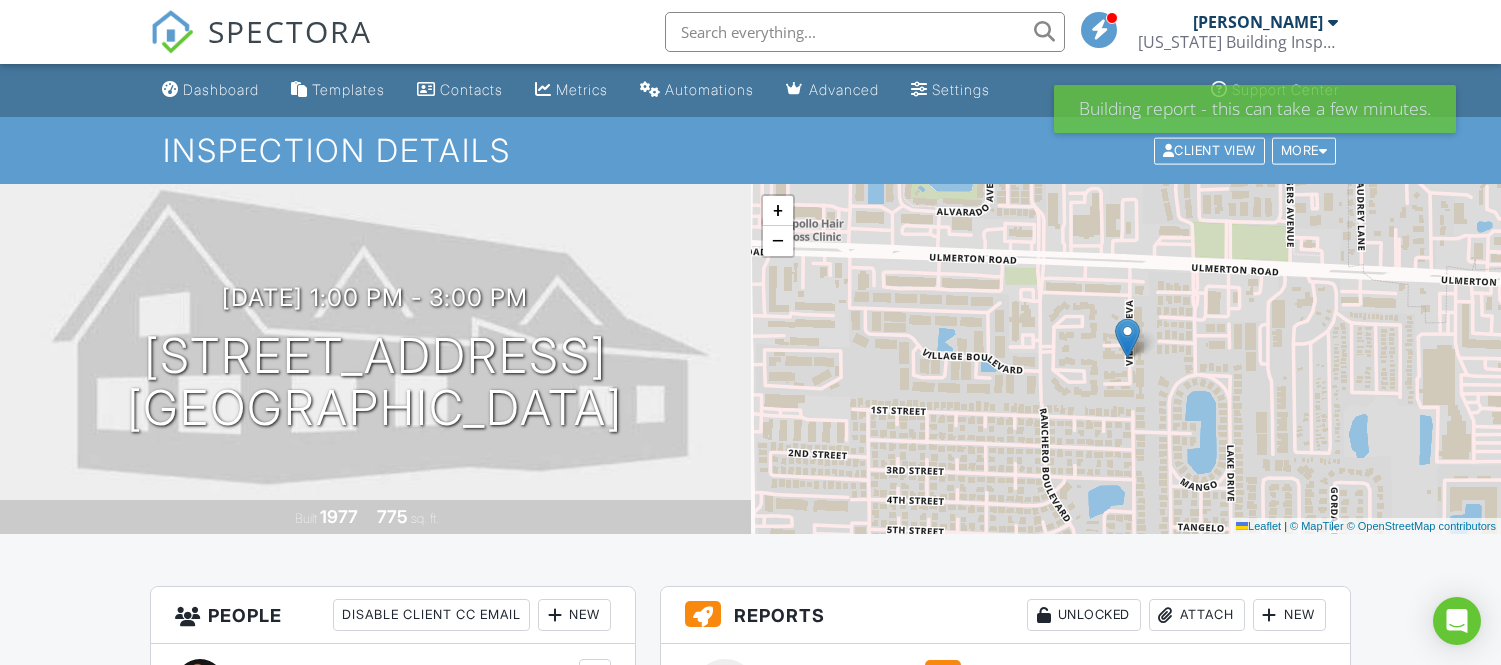 scroll, scrollTop: 0, scrollLeft: 0, axis: both 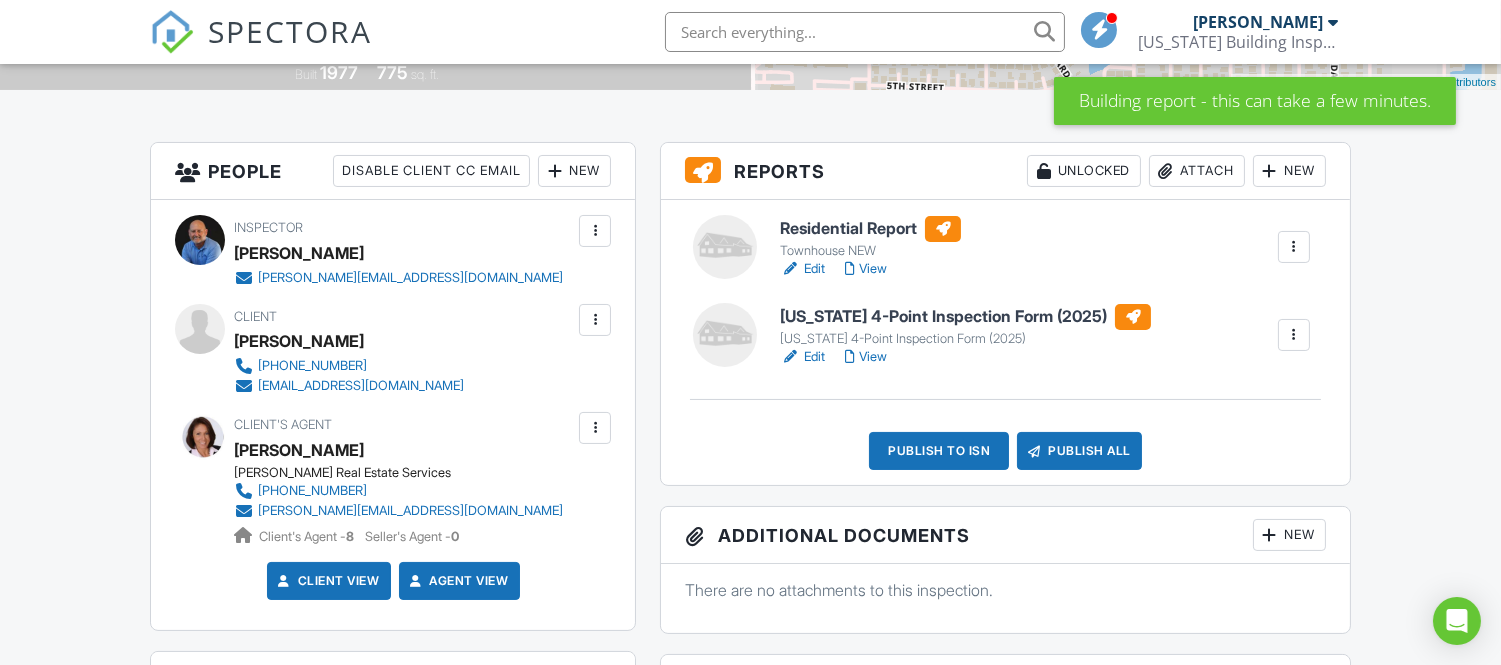 click on "Edit" at bounding box center (802, 269) 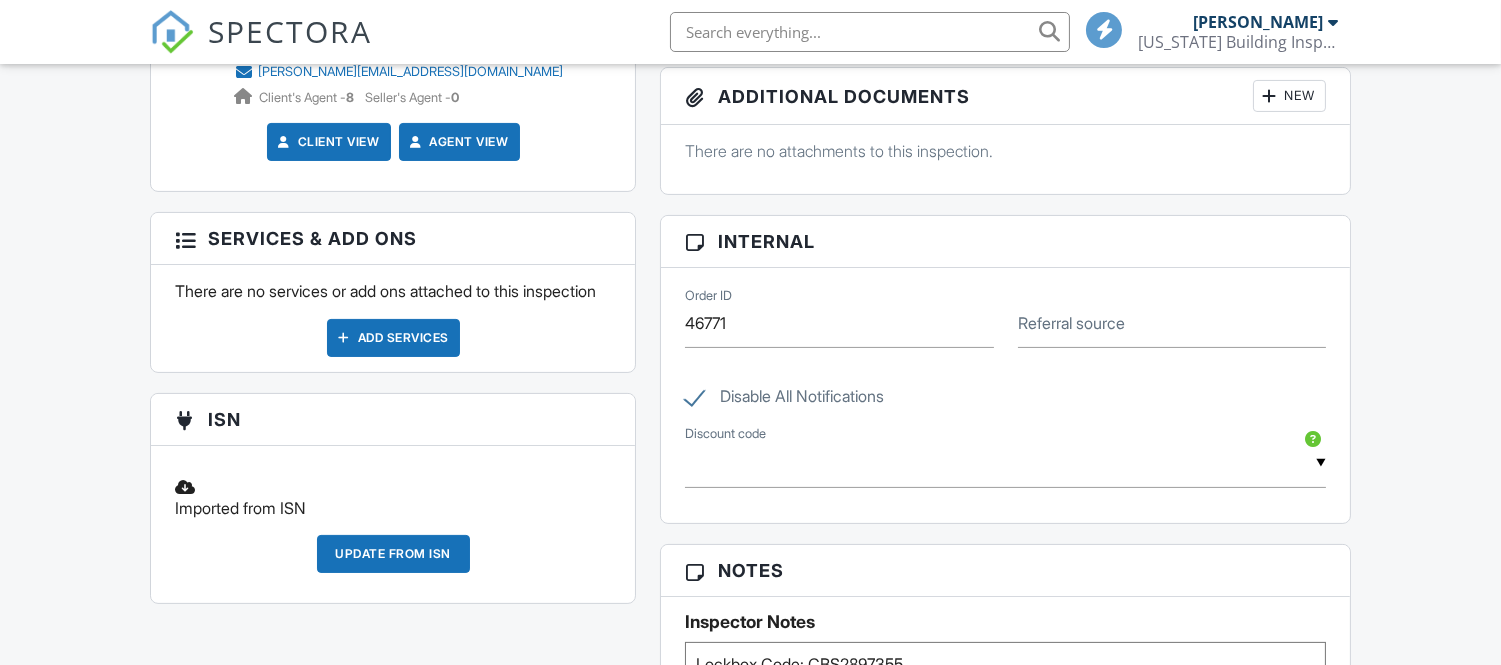 scroll, scrollTop: 888, scrollLeft: 0, axis: vertical 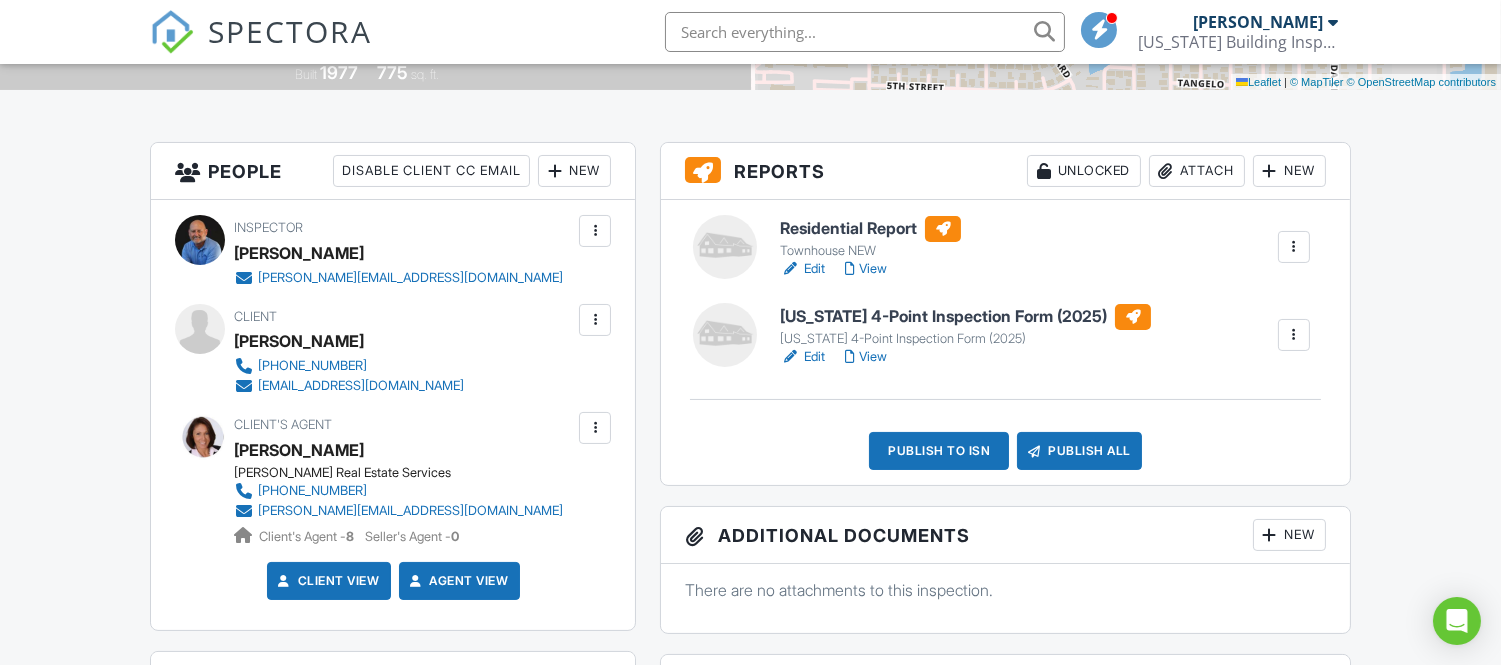 click on "Edit" at bounding box center (802, 357) 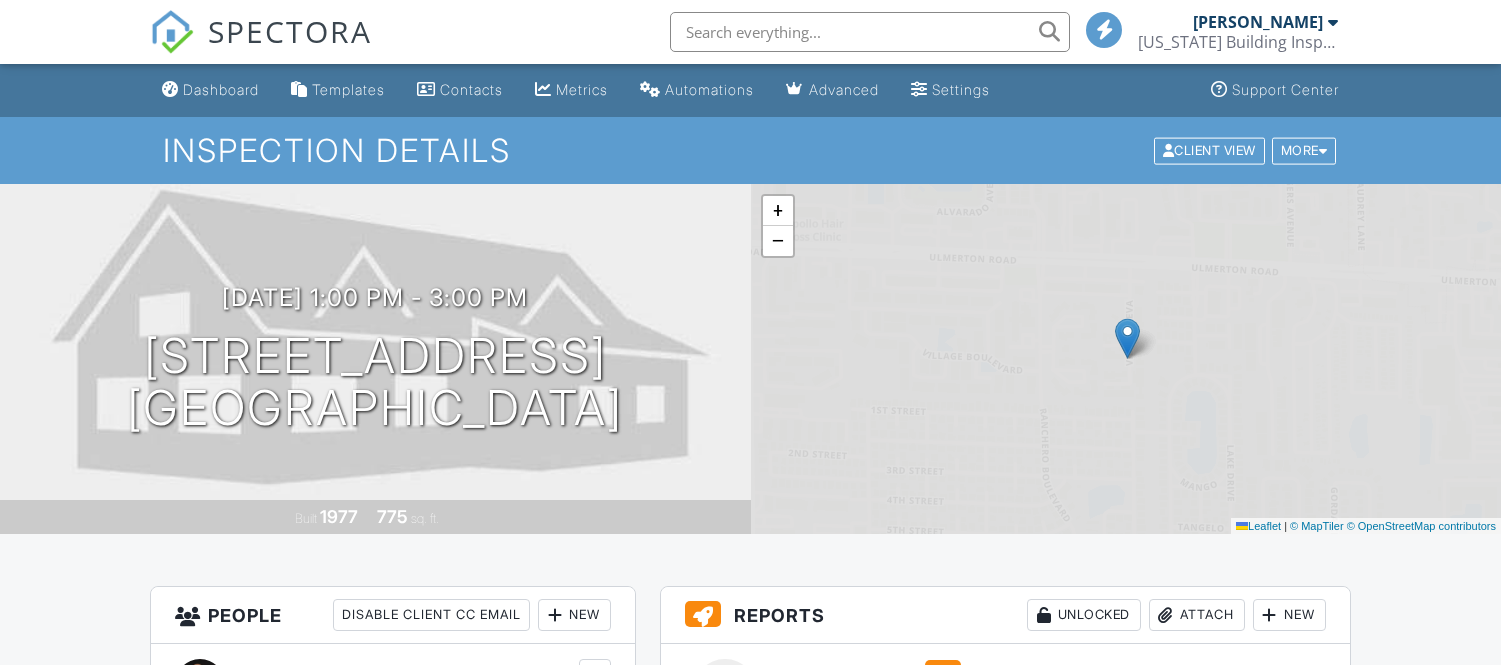 scroll, scrollTop: 0, scrollLeft: 0, axis: both 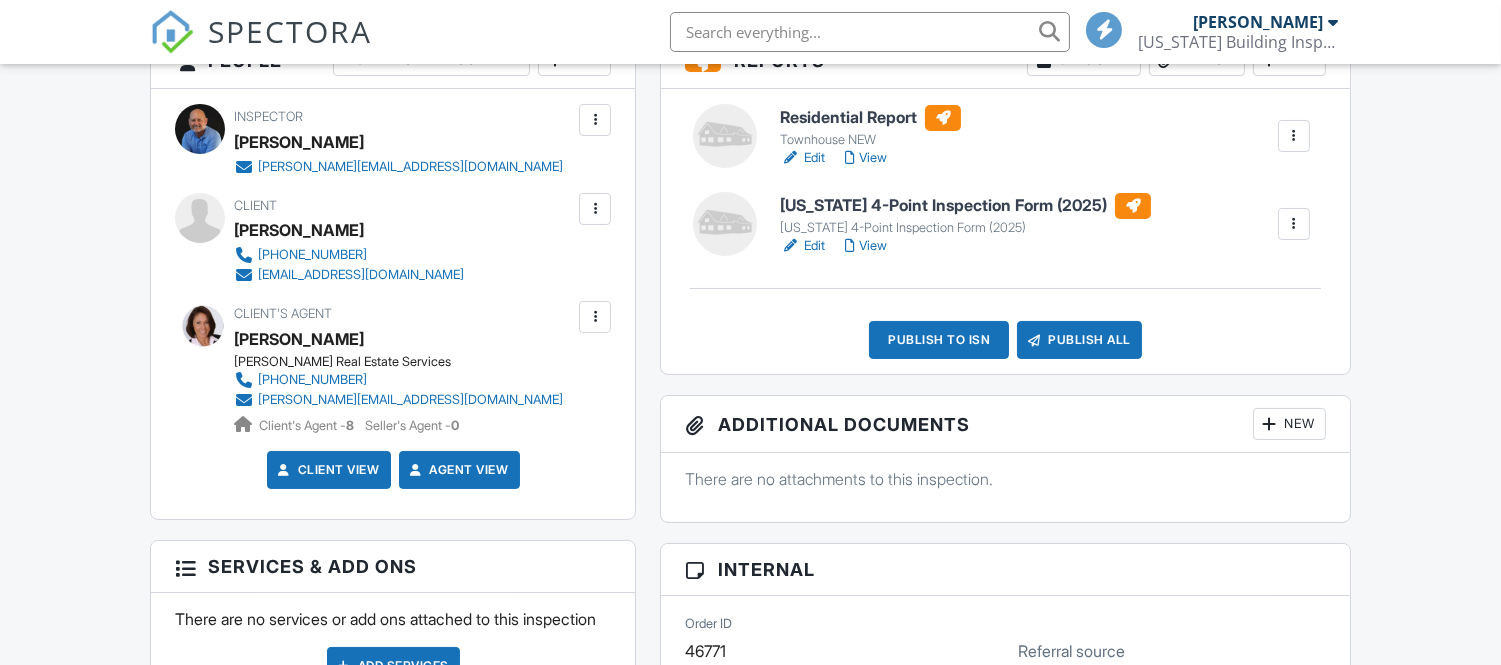 click on "Edit" at bounding box center [802, 158] 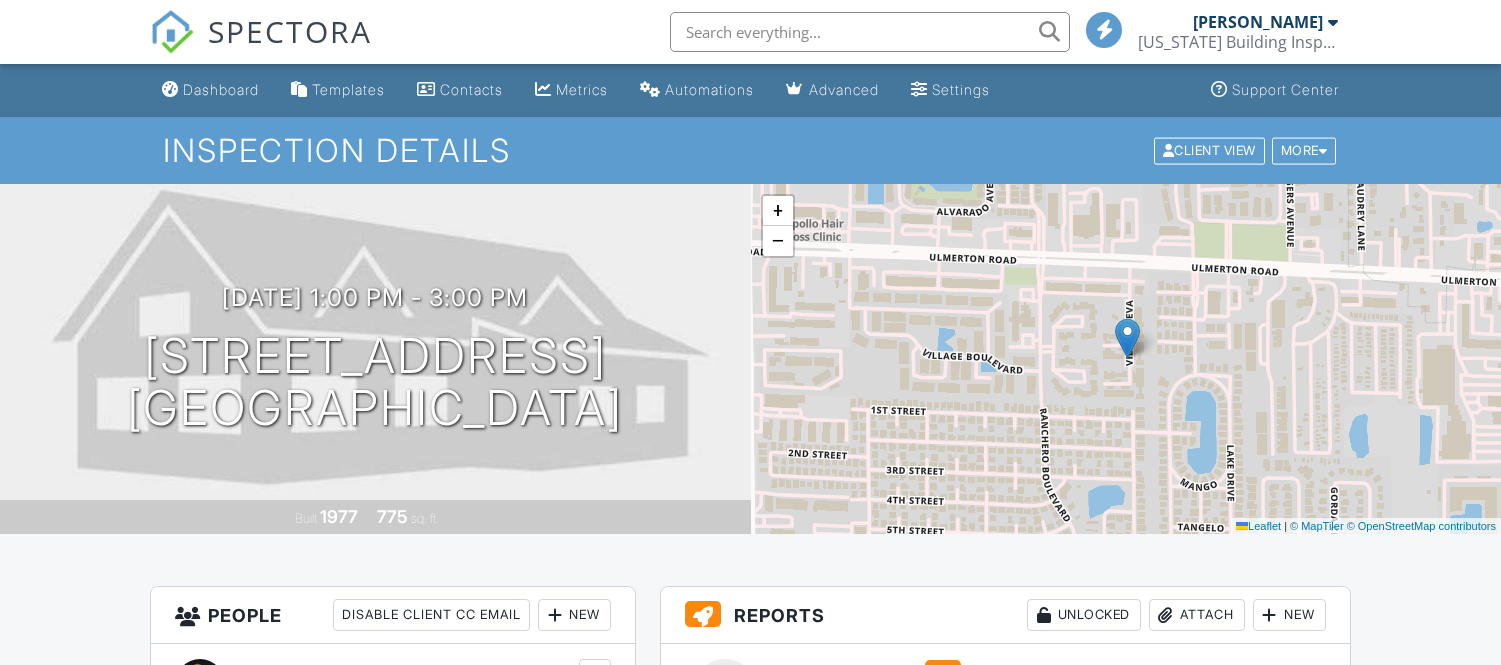 scroll, scrollTop: 0, scrollLeft: 0, axis: both 